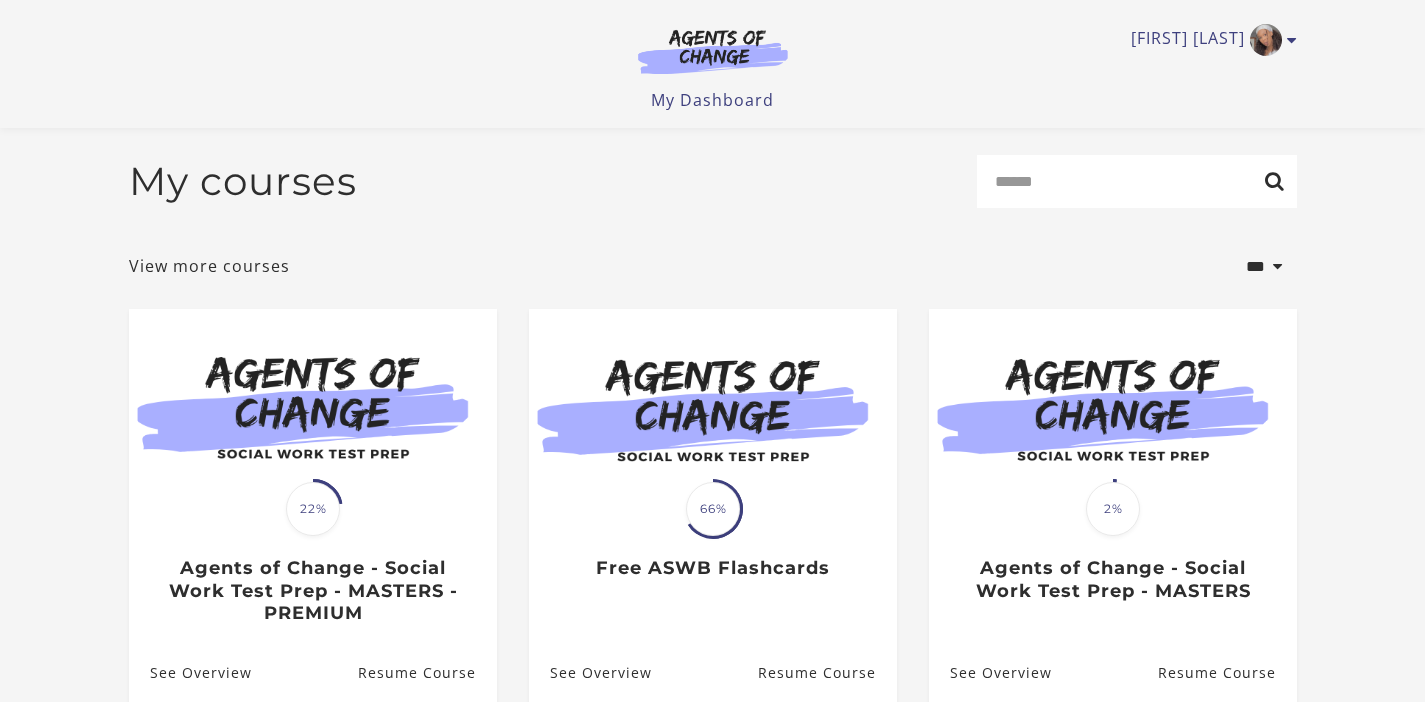 scroll, scrollTop: 218, scrollLeft: 0, axis: vertical 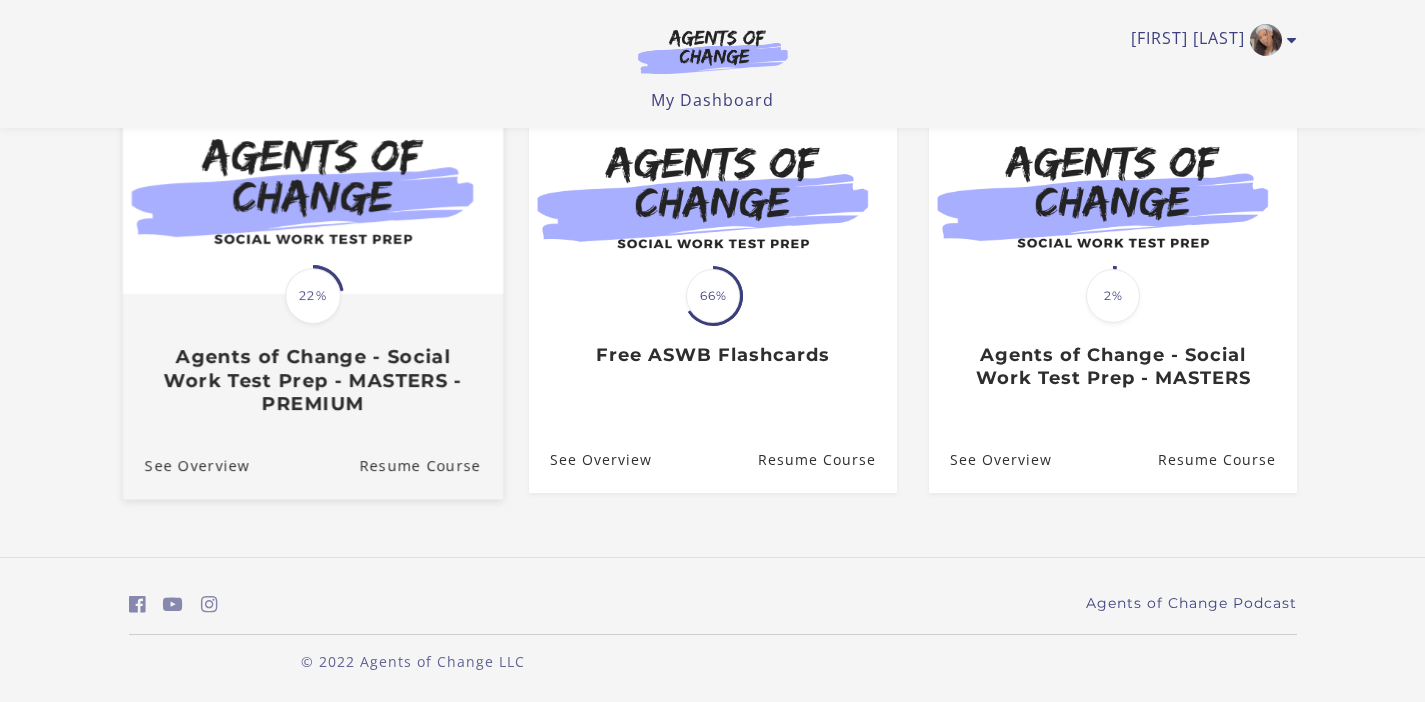 click on "22%" at bounding box center (313, 296) 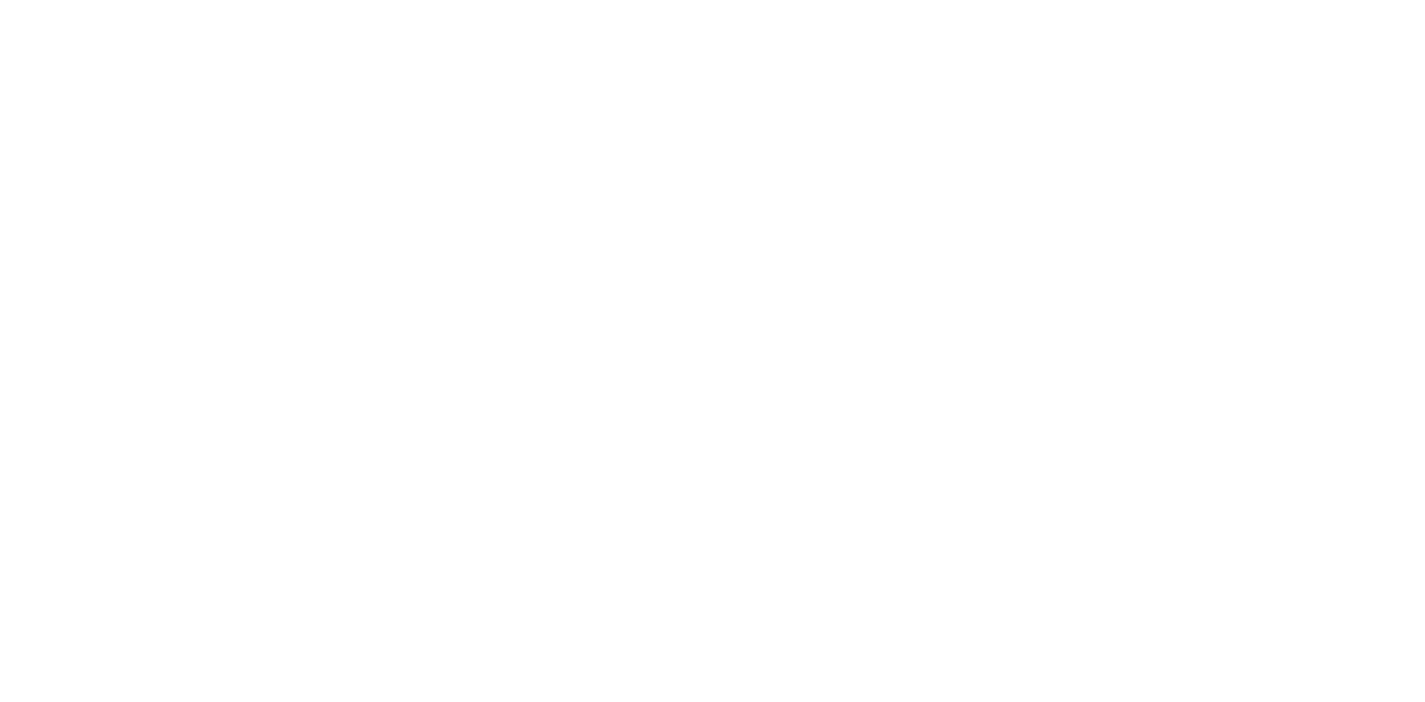 scroll, scrollTop: 0, scrollLeft: 0, axis: both 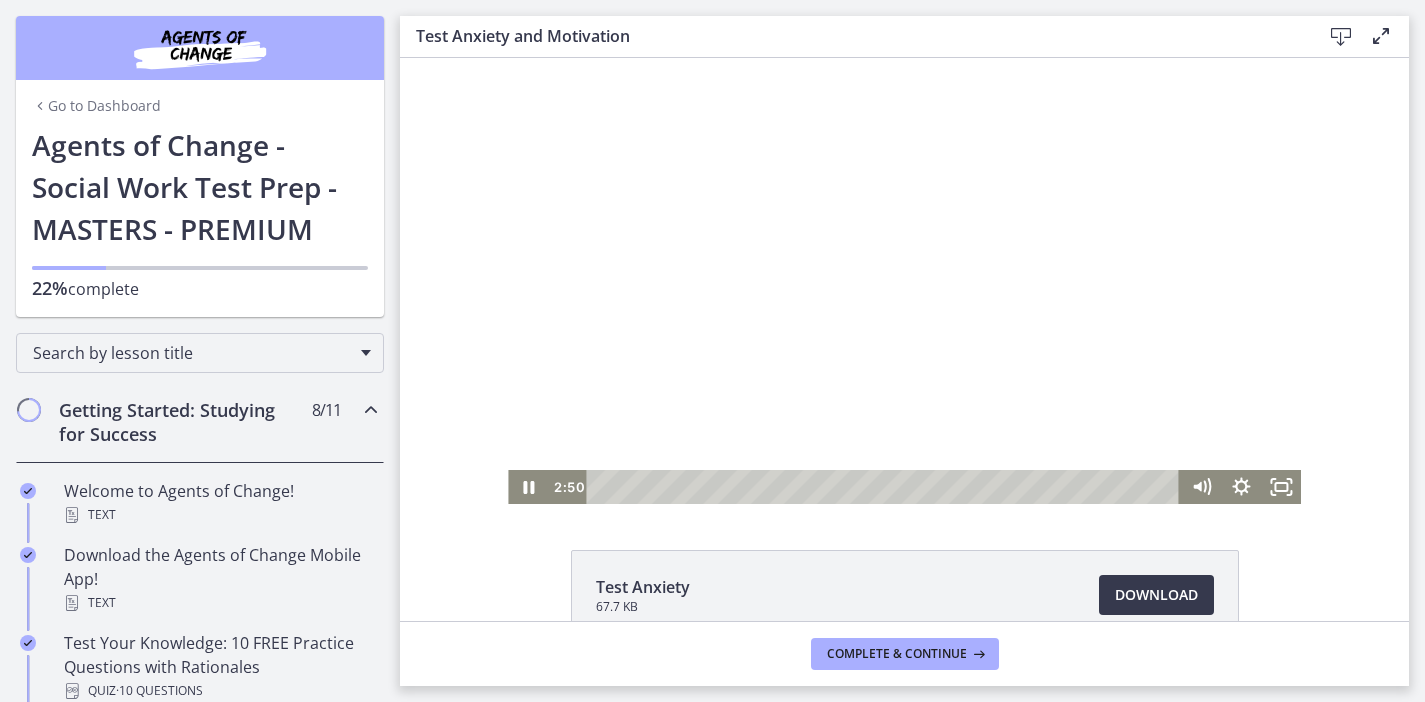 click at bounding box center [904, 281] 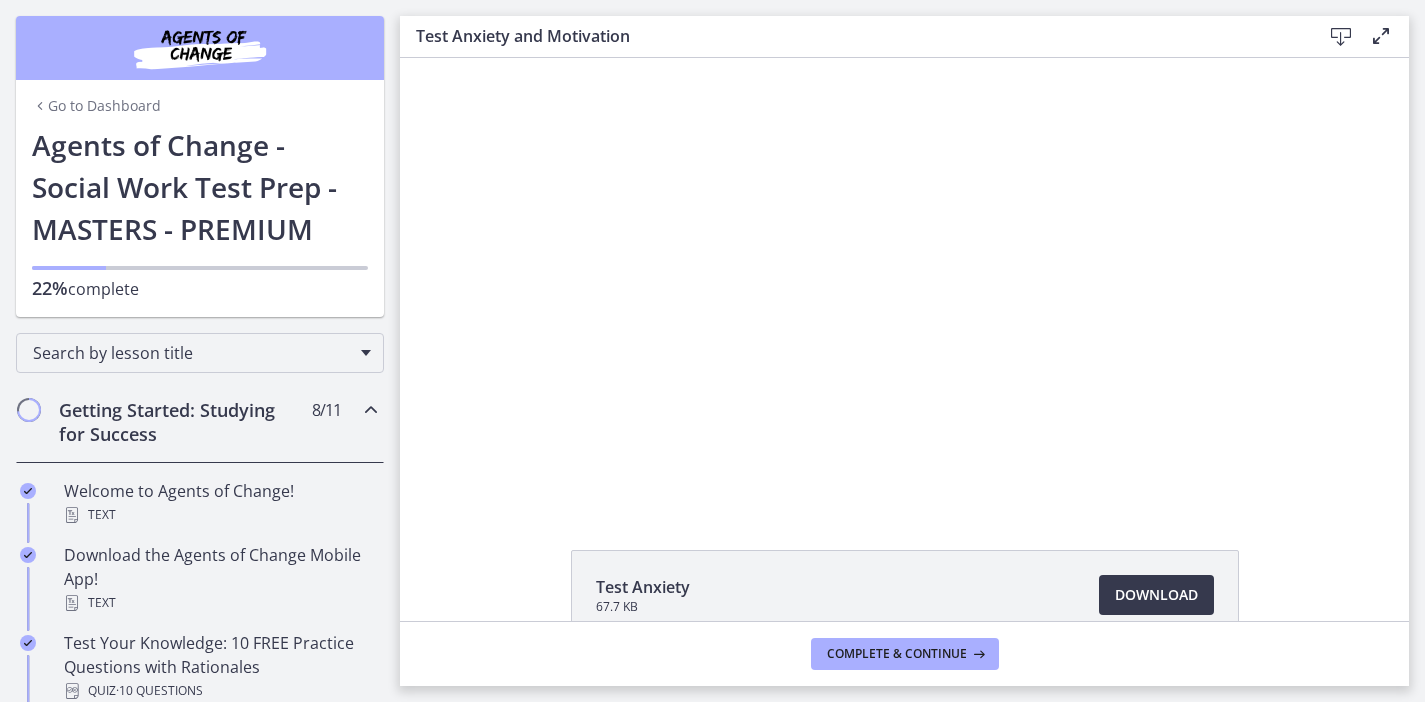 click at bounding box center (371, 410) 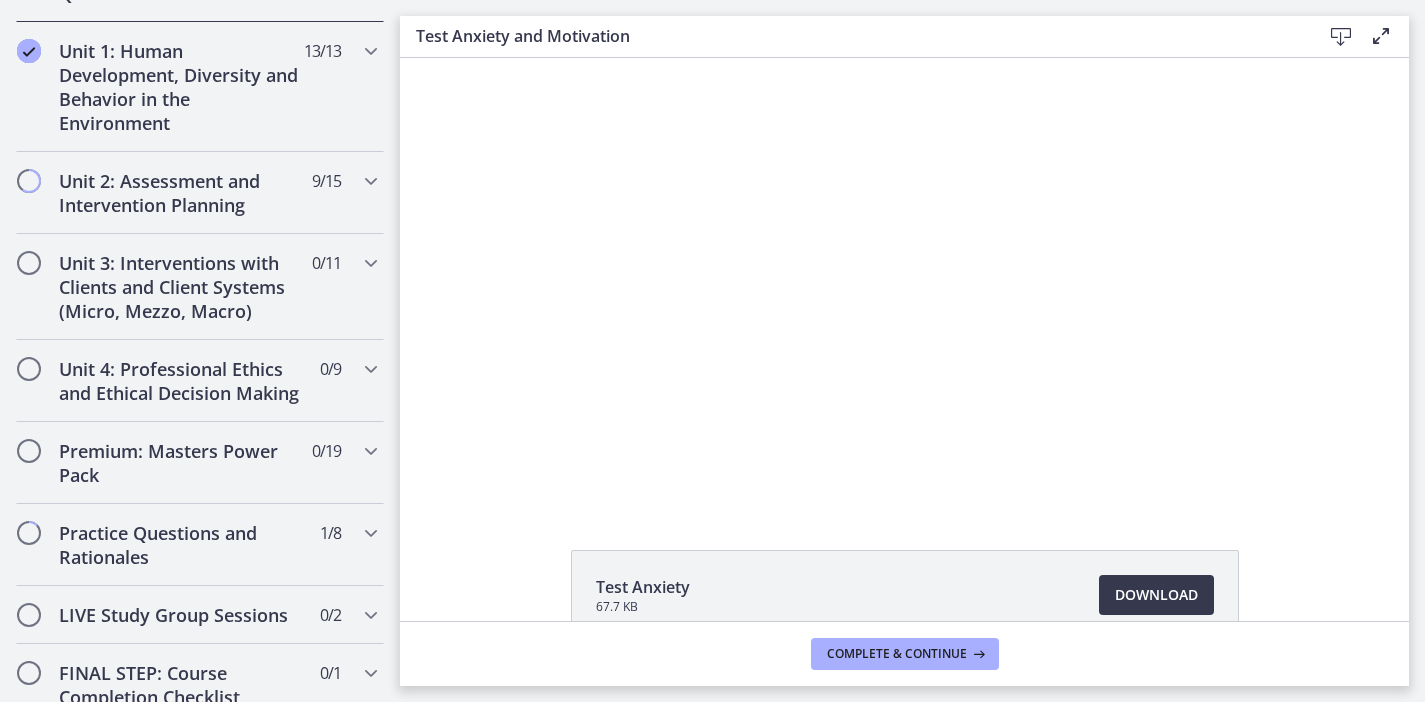 scroll, scrollTop: 546, scrollLeft: 0, axis: vertical 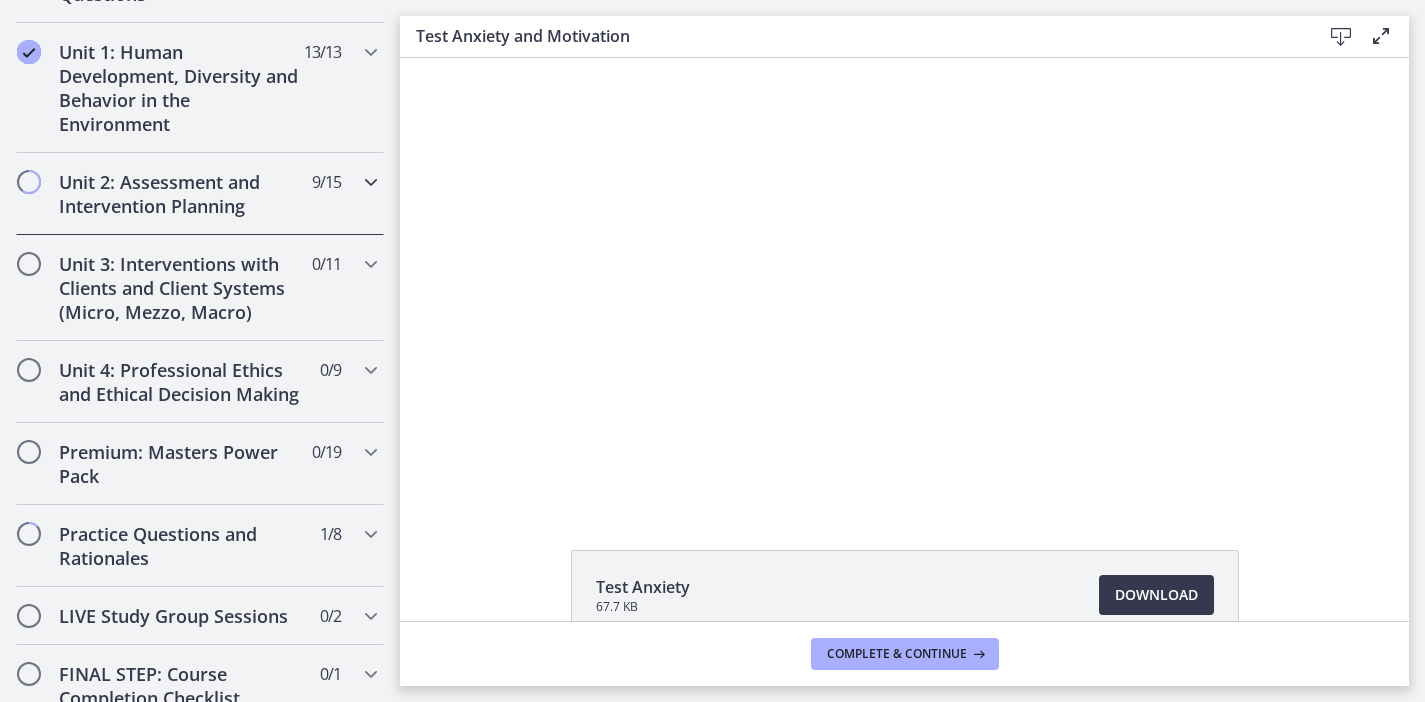 click at bounding box center [371, 182] 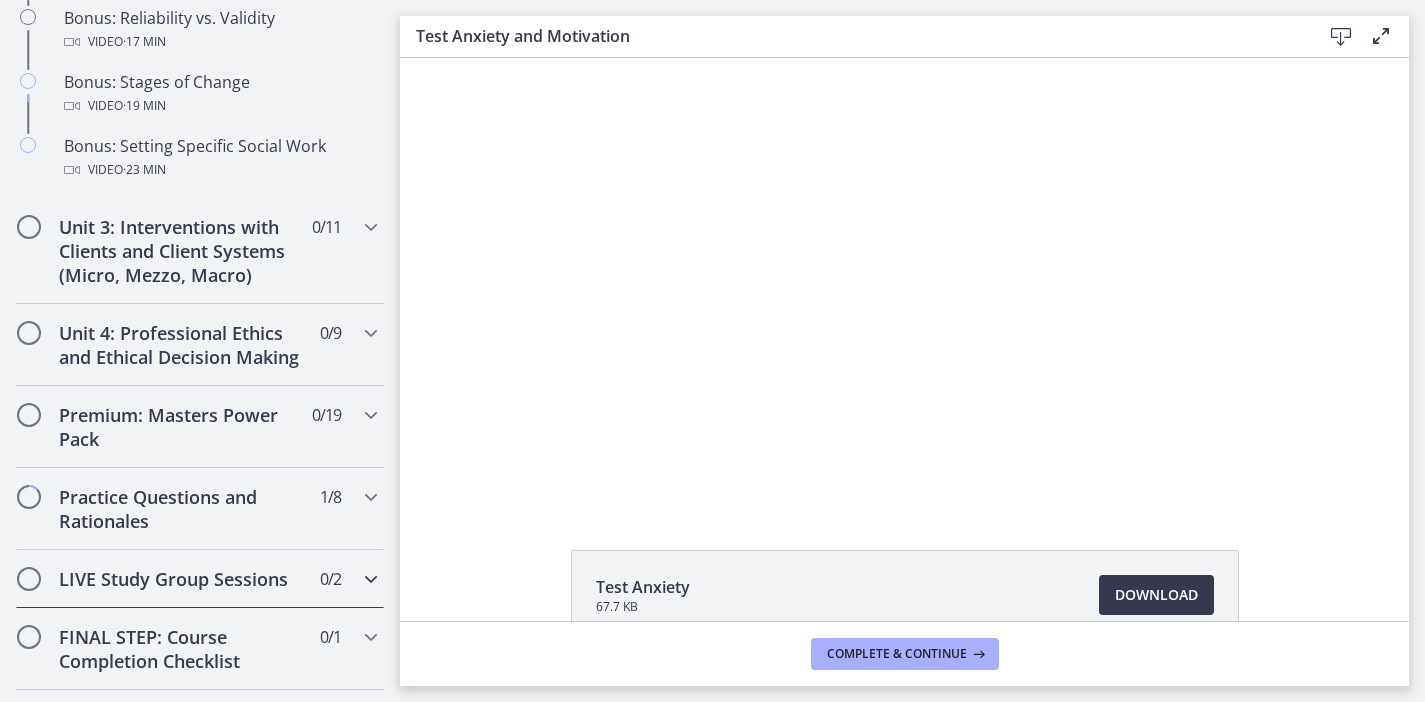 scroll, scrollTop: 1769, scrollLeft: 0, axis: vertical 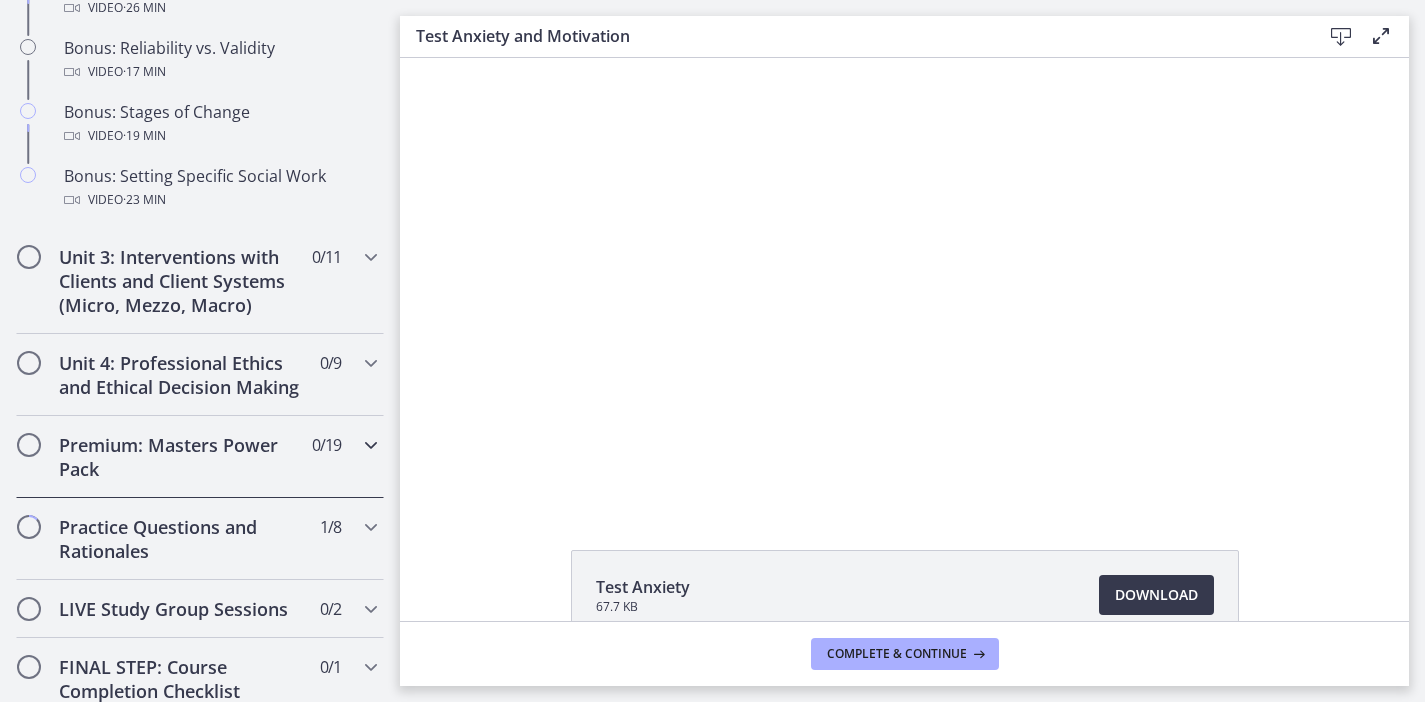 click at bounding box center [371, 445] 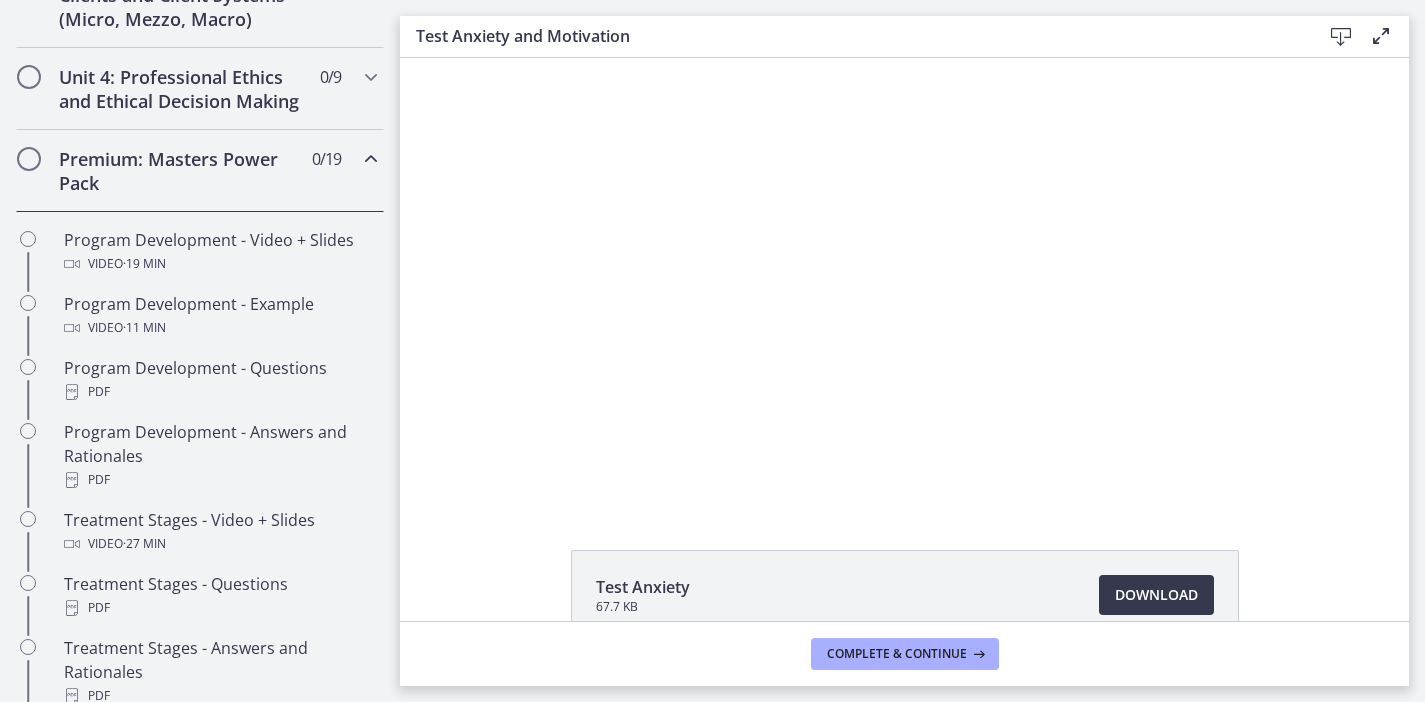 scroll, scrollTop: 831, scrollLeft: 0, axis: vertical 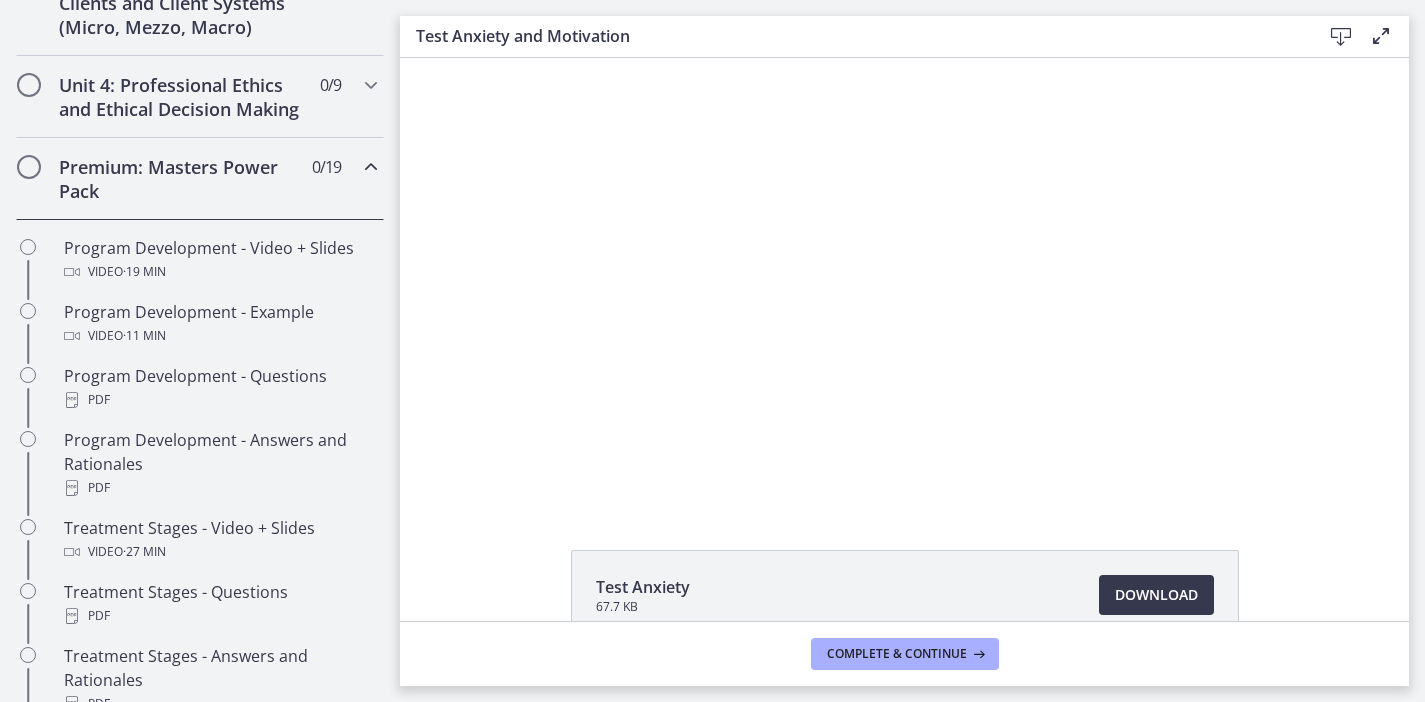 click at bounding box center (371, 167) 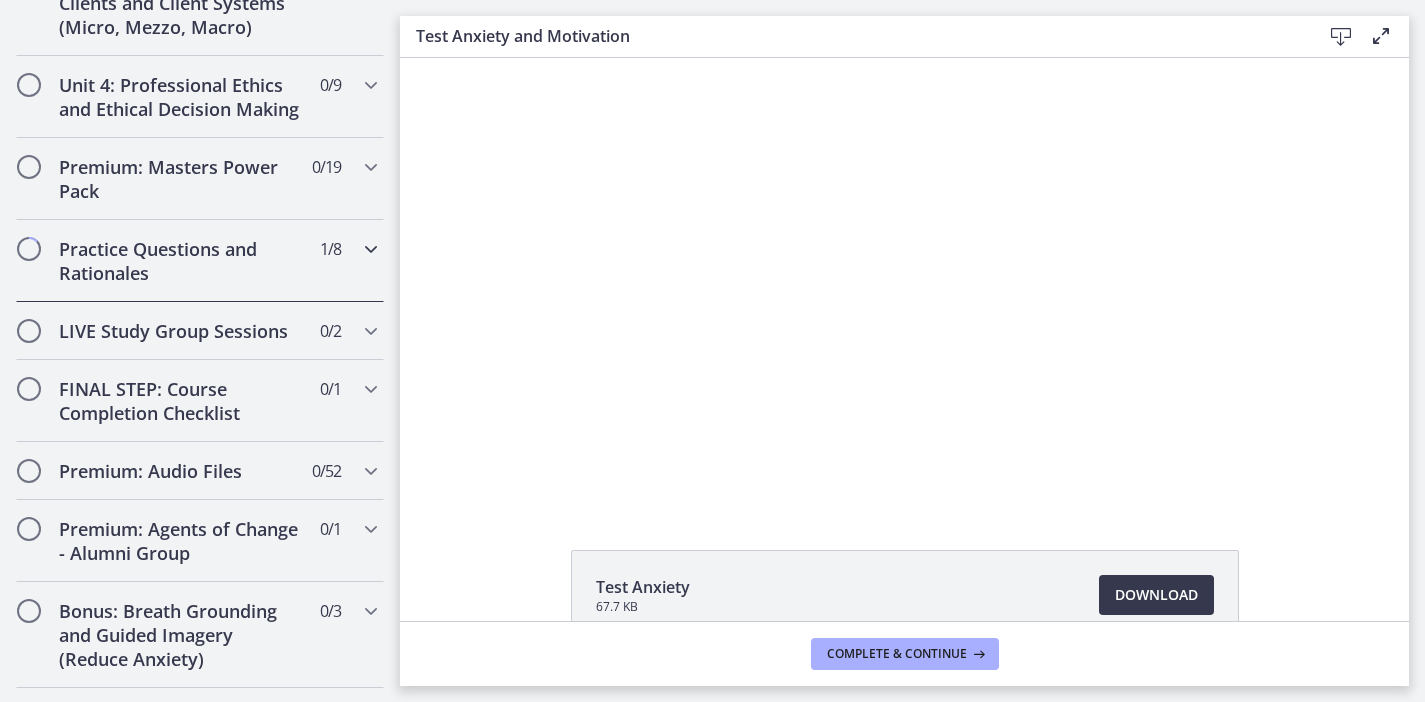 click on "Practice Questions and Rationales
1  /  8
Completed" at bounding box center (200, 261) 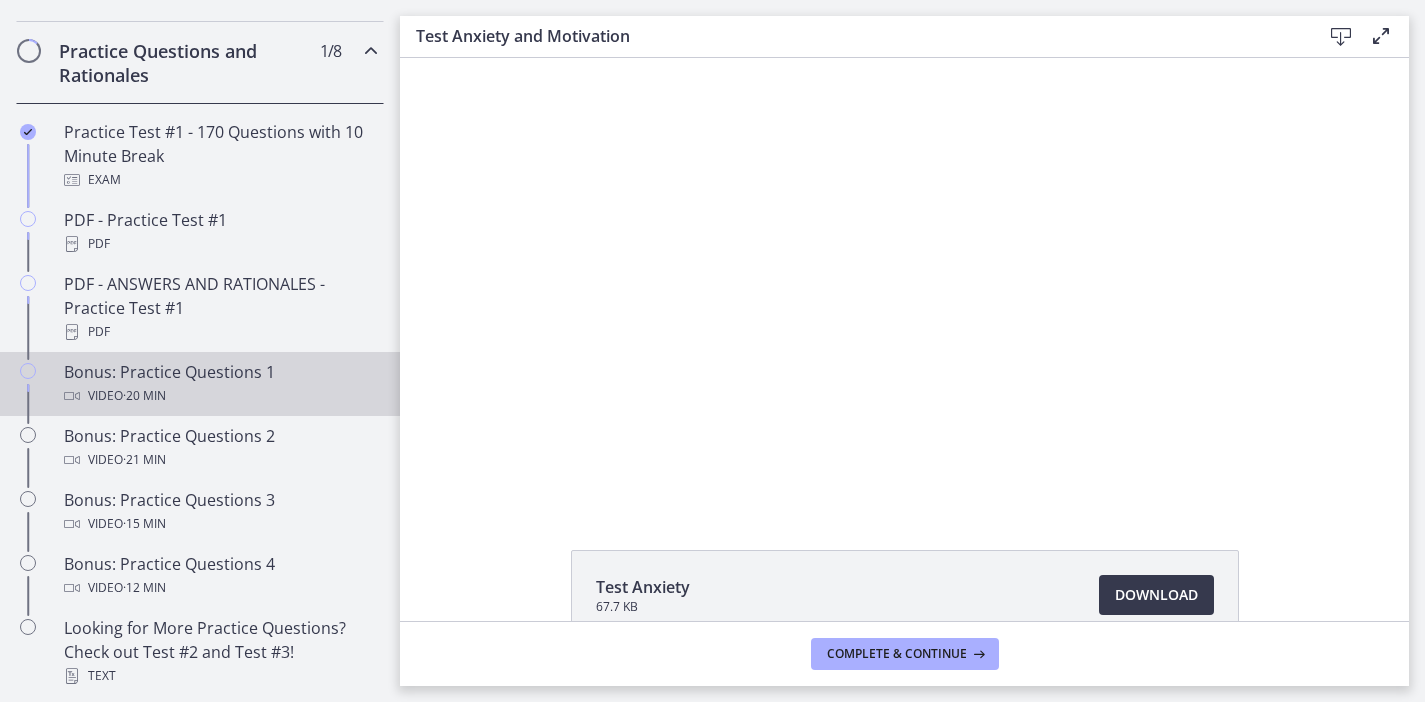 scroll, scrollTop: 1251, scrollLeft: 0, axis: vertical 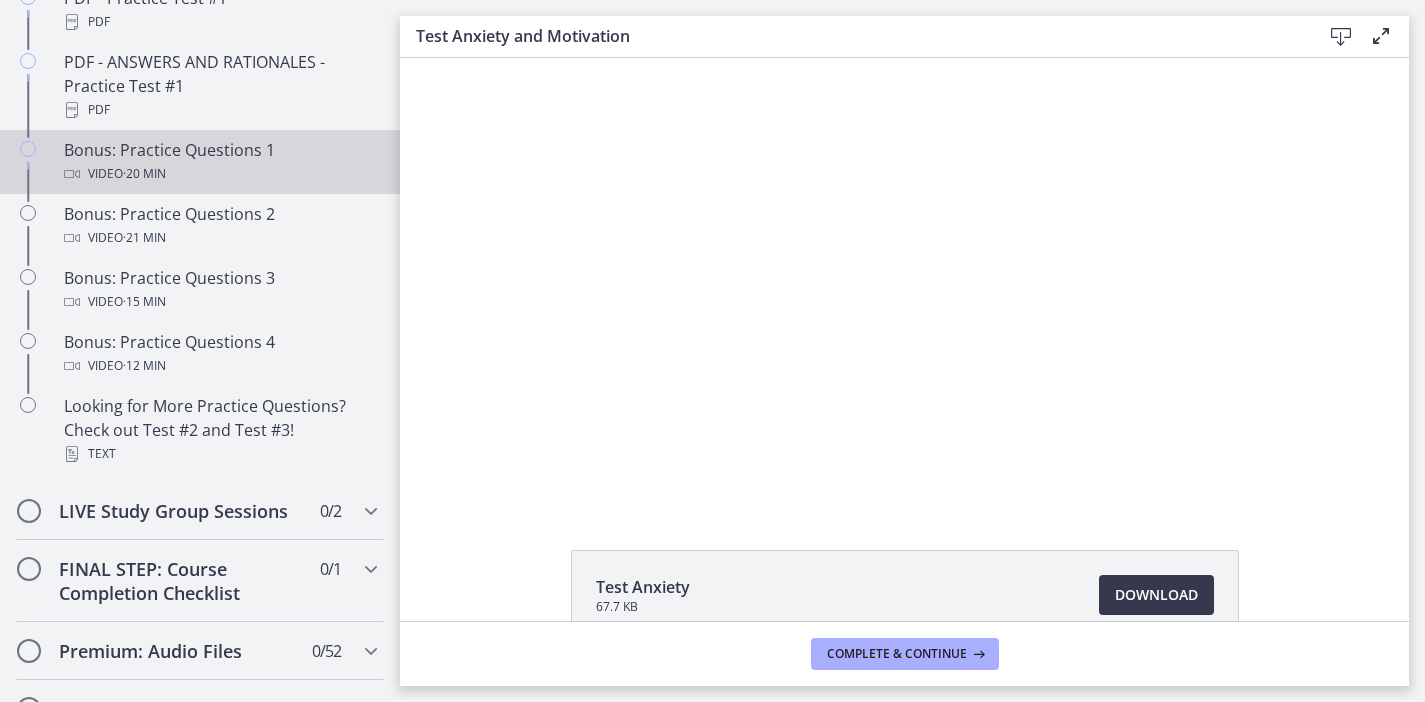 click on "Bonus: Practice Questions 1
Video
·  20 min" at bounding box center (220, 162) 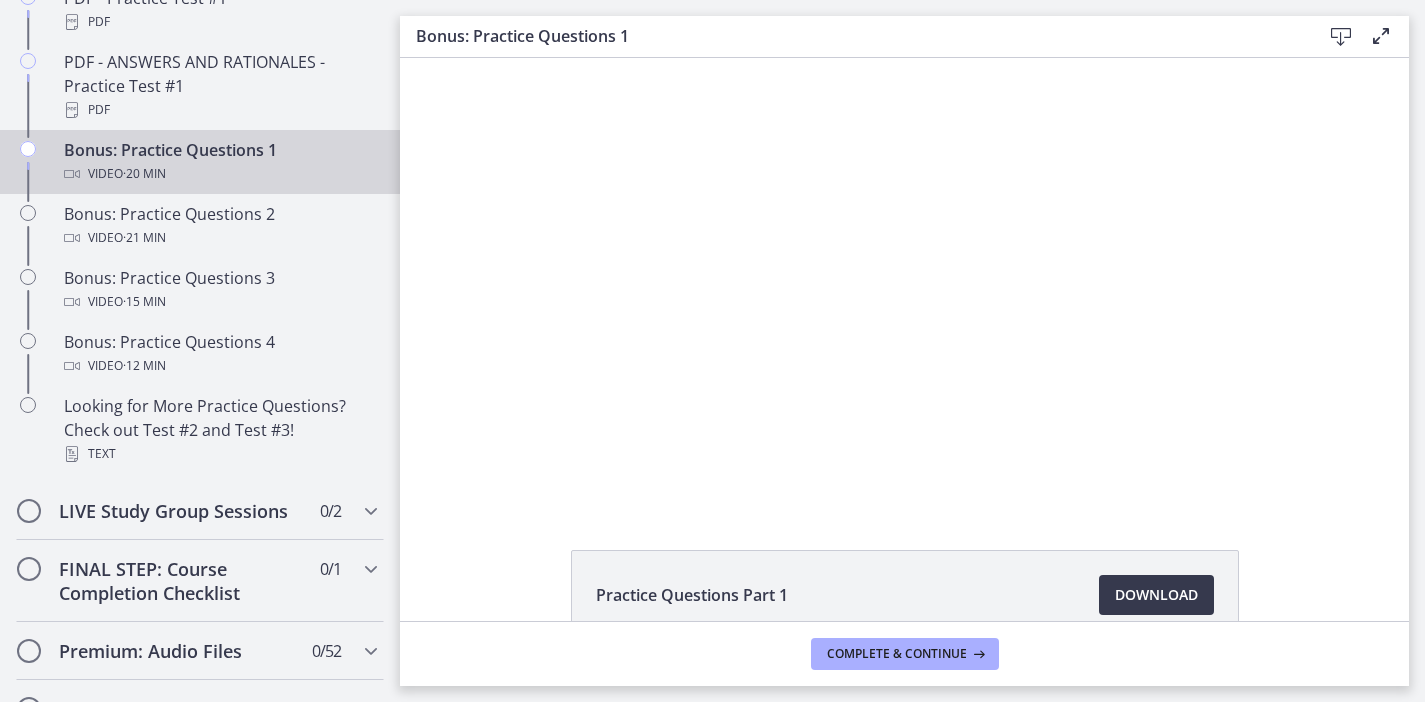 scroll, scrollTop: 0, scrollLeft: 0, axis: both 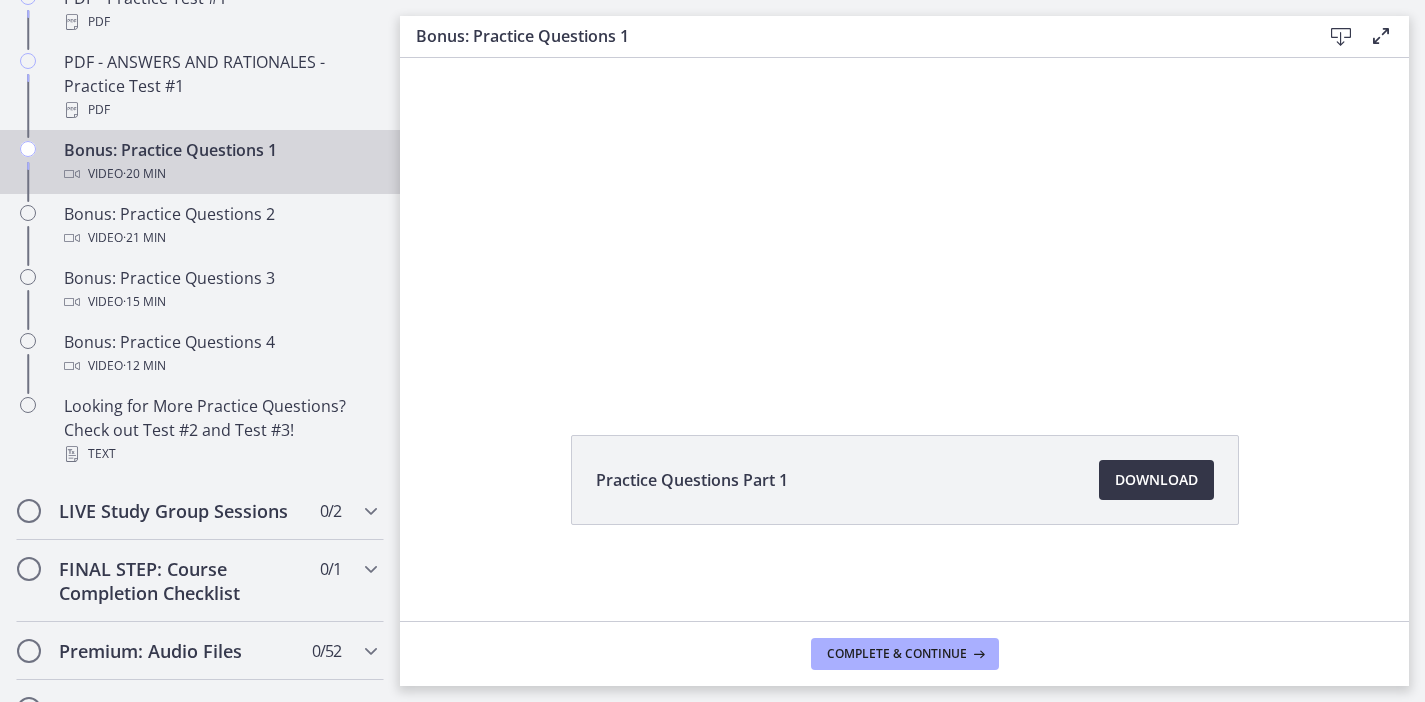 click on "Download
Opens in a new window" at bounding box center [1156, 480] 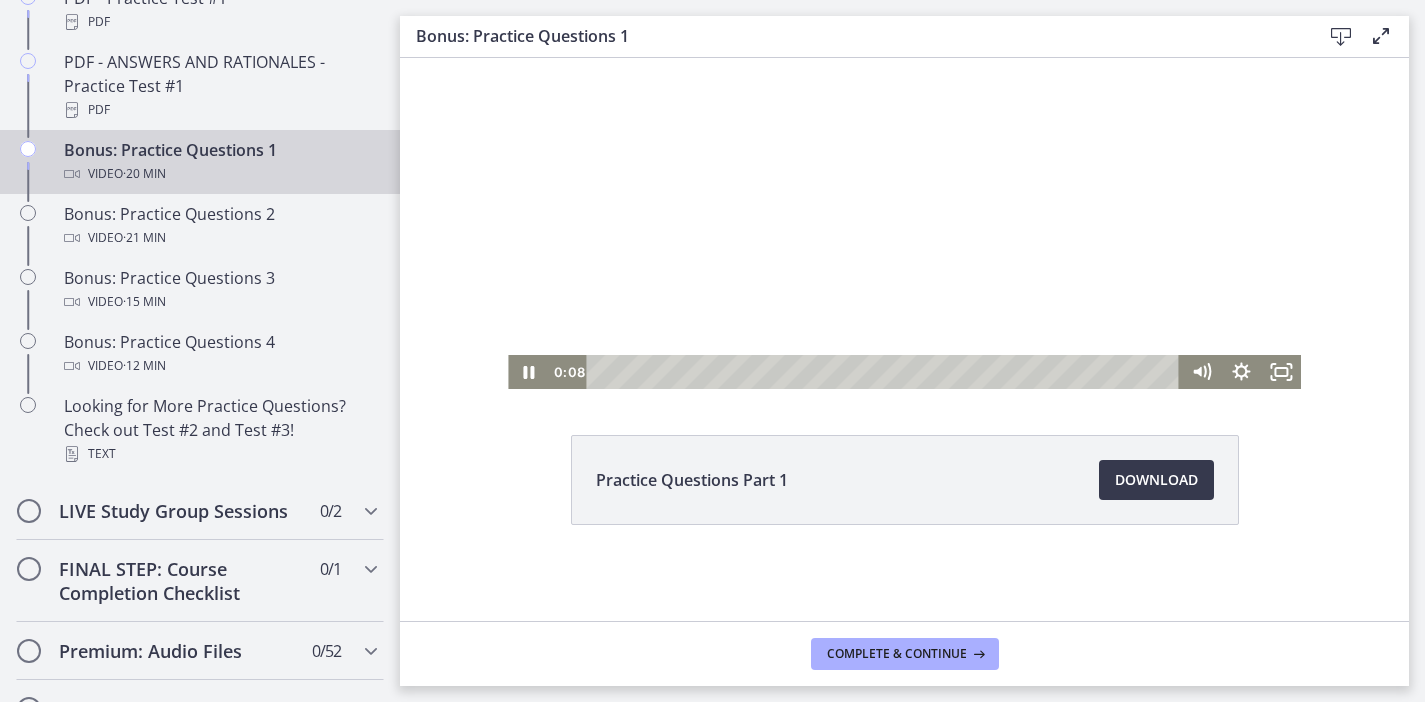 click at bounding box center (904, 166) 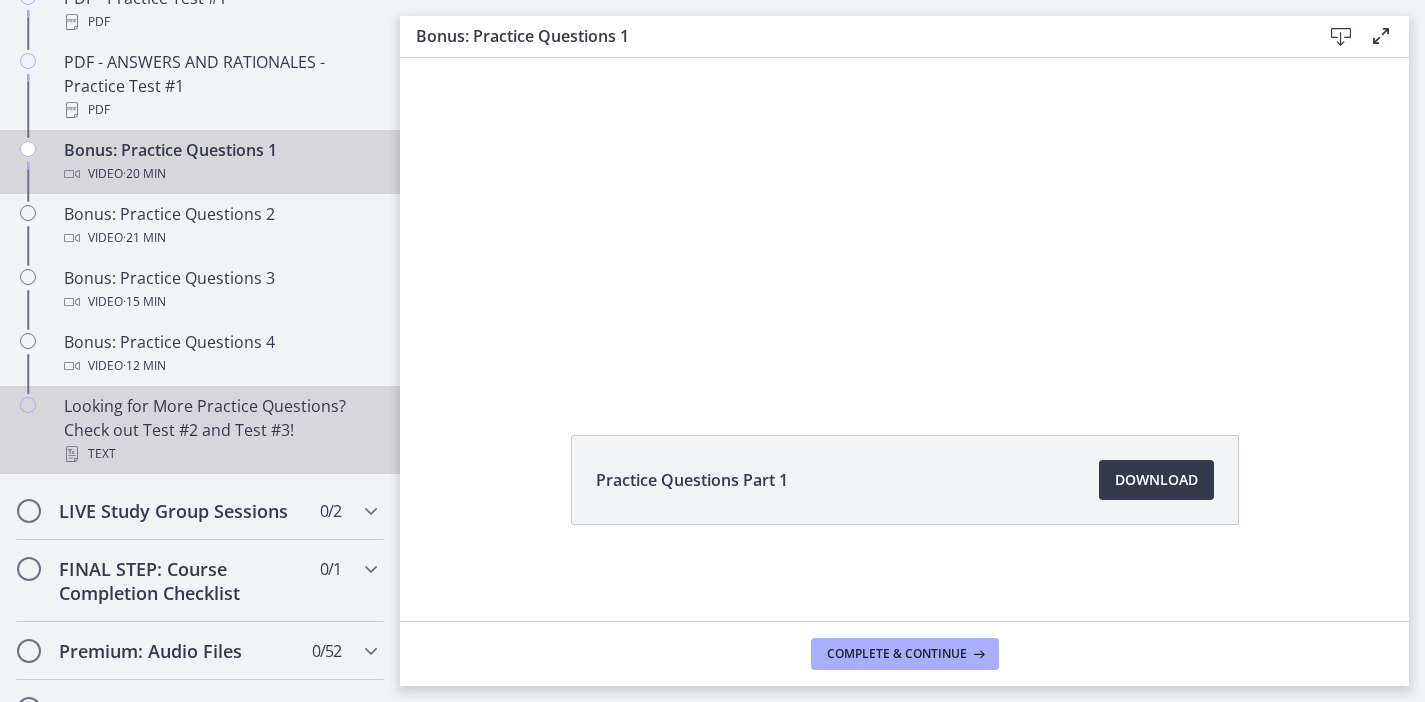 click on "Text" at bounding box center [220, 454] 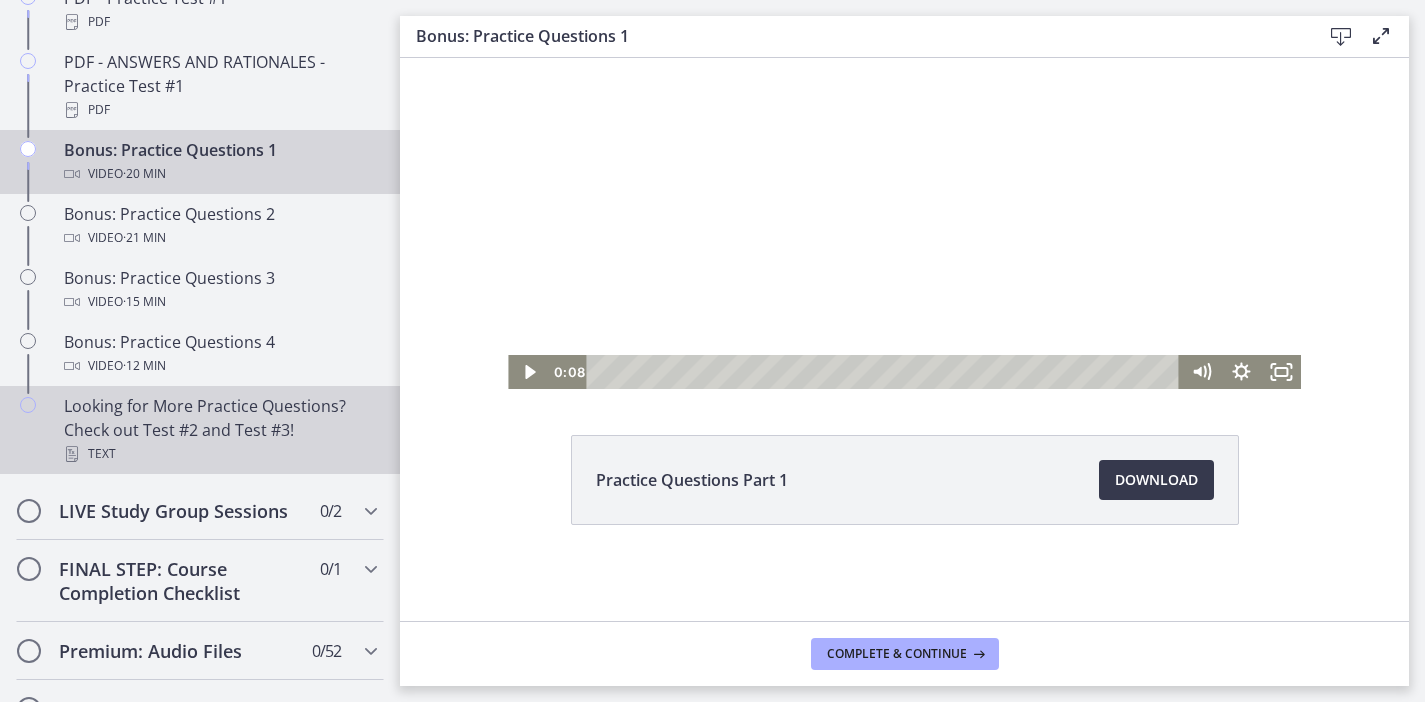 scroll, scrollTop: 0, scrollLeft: 0, axis: both 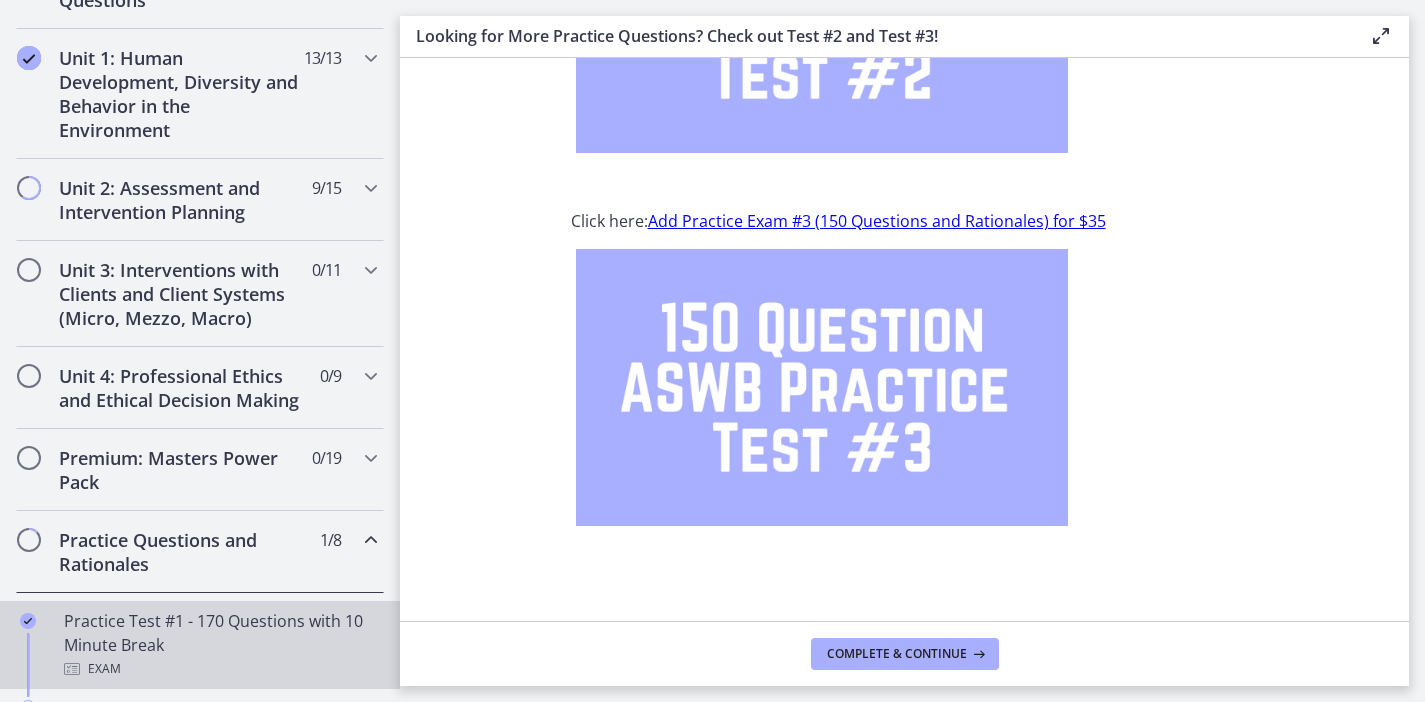 click on "Exam" at bounding box center (220, 669) 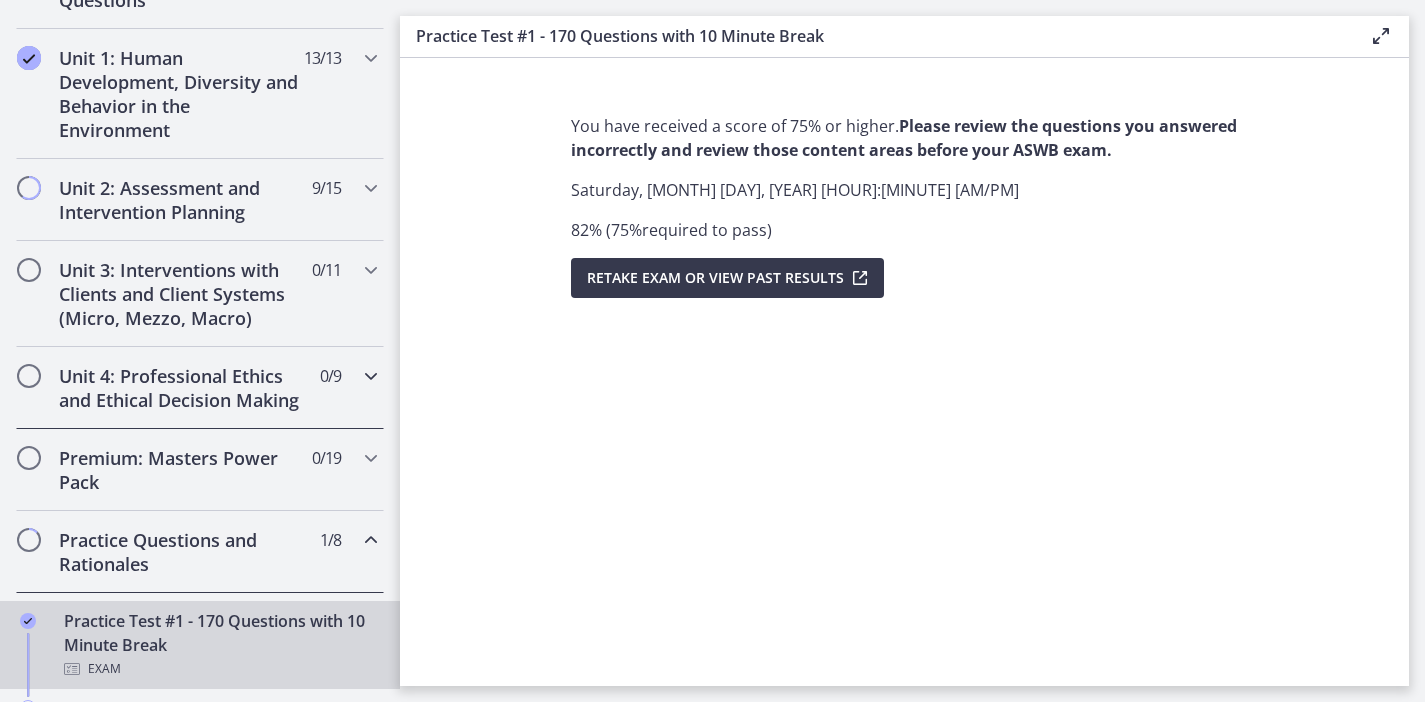 click on "Unit 4: Professional Ethics and Ethical Decision Making" at bounding box center (181, 388) 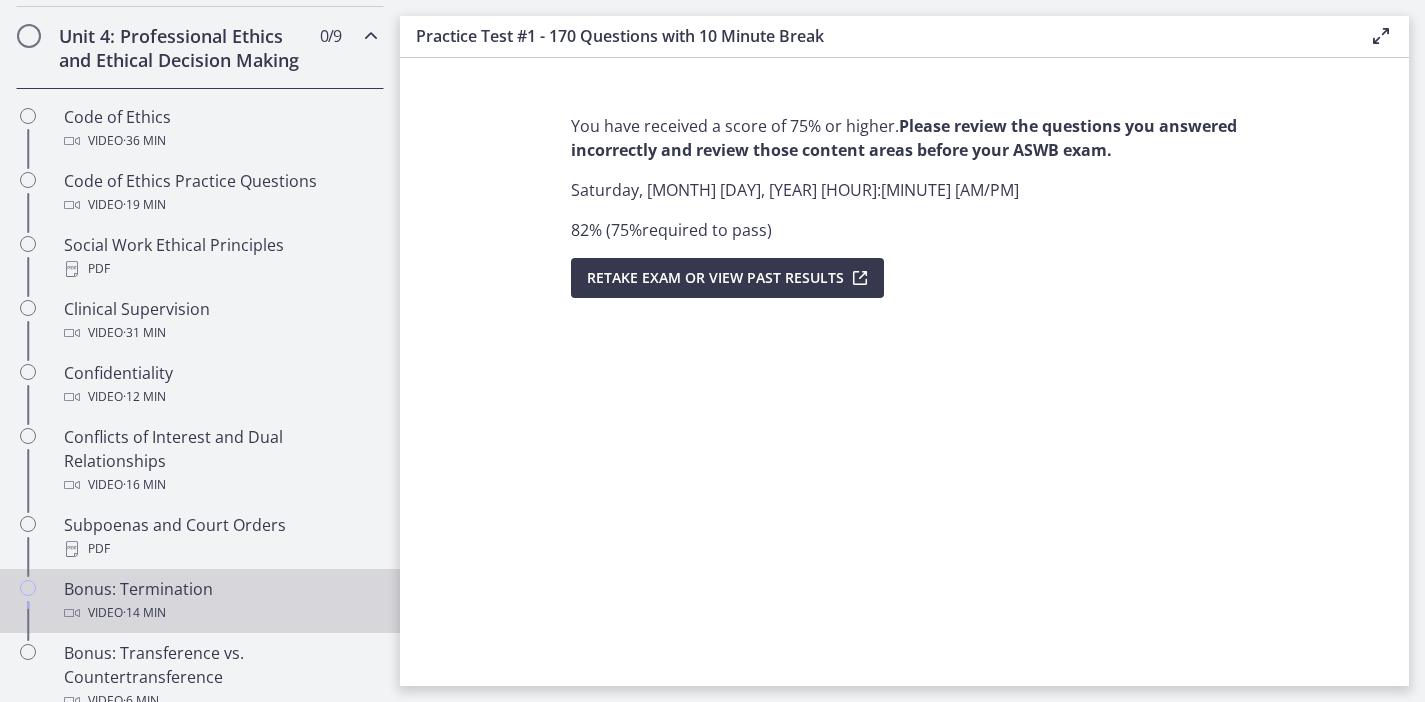 scroll, scrollTop: 753, scrollLeft: 0, axis: vertical 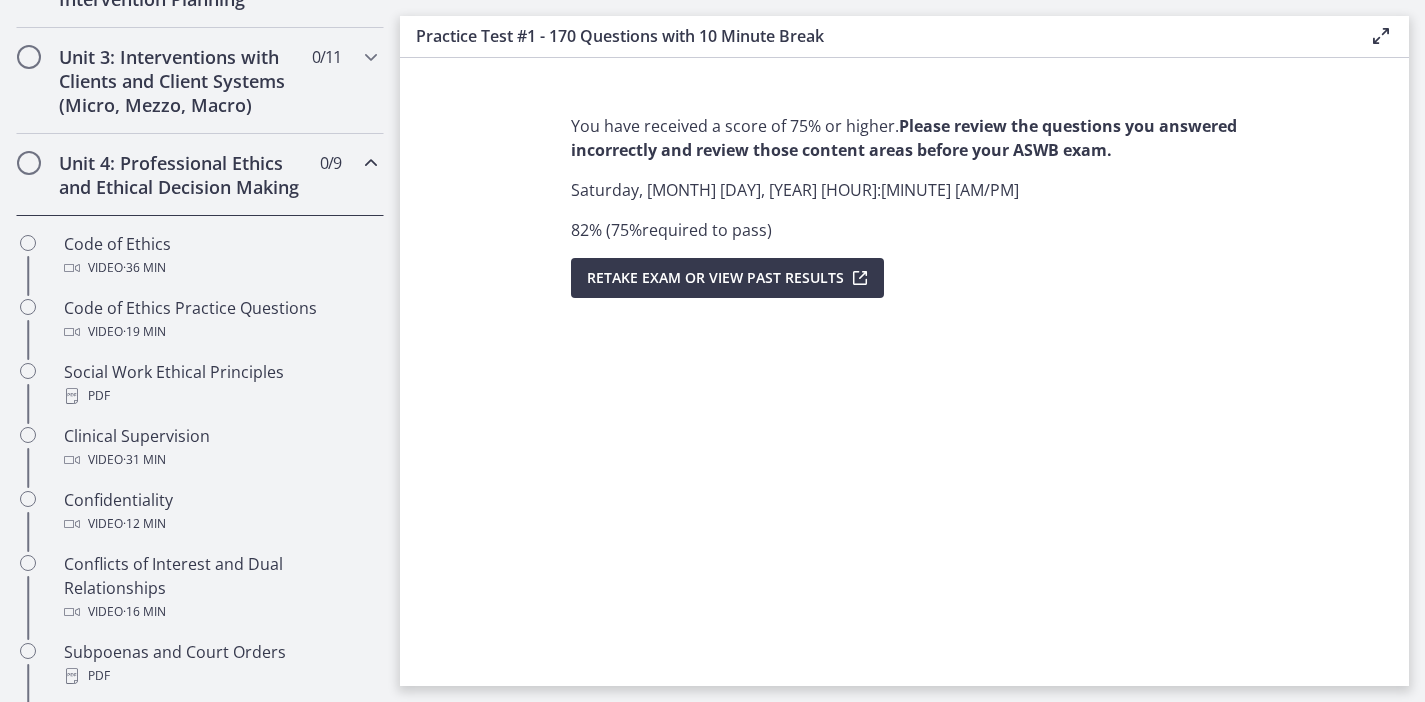 click on "Unit 4: Professional Ethics and Ethical Decision Making
0  /  9
Completed" at bounding box center [200, 175] 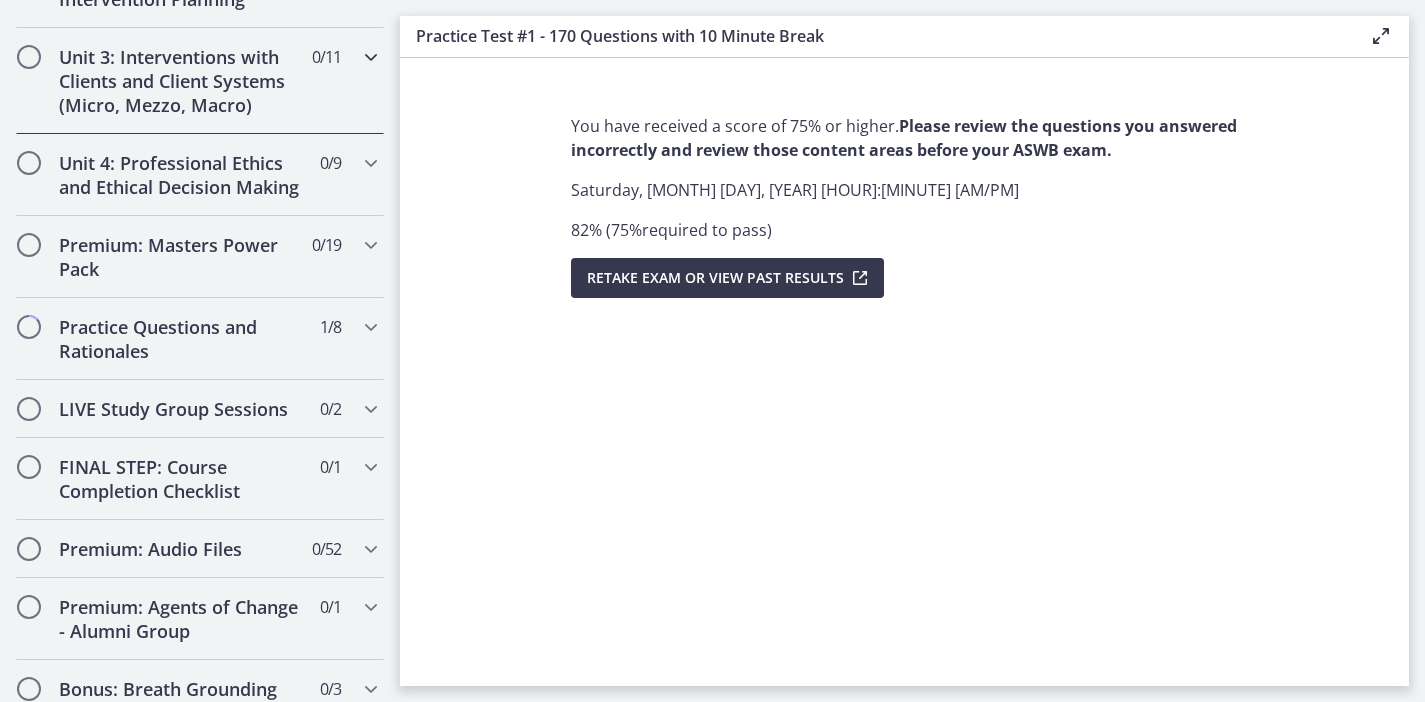 click on "Unit 3: Interventions with Clients and Client Systems (Micro, Mezzo, Macro)" at bounding box center (181, 81) 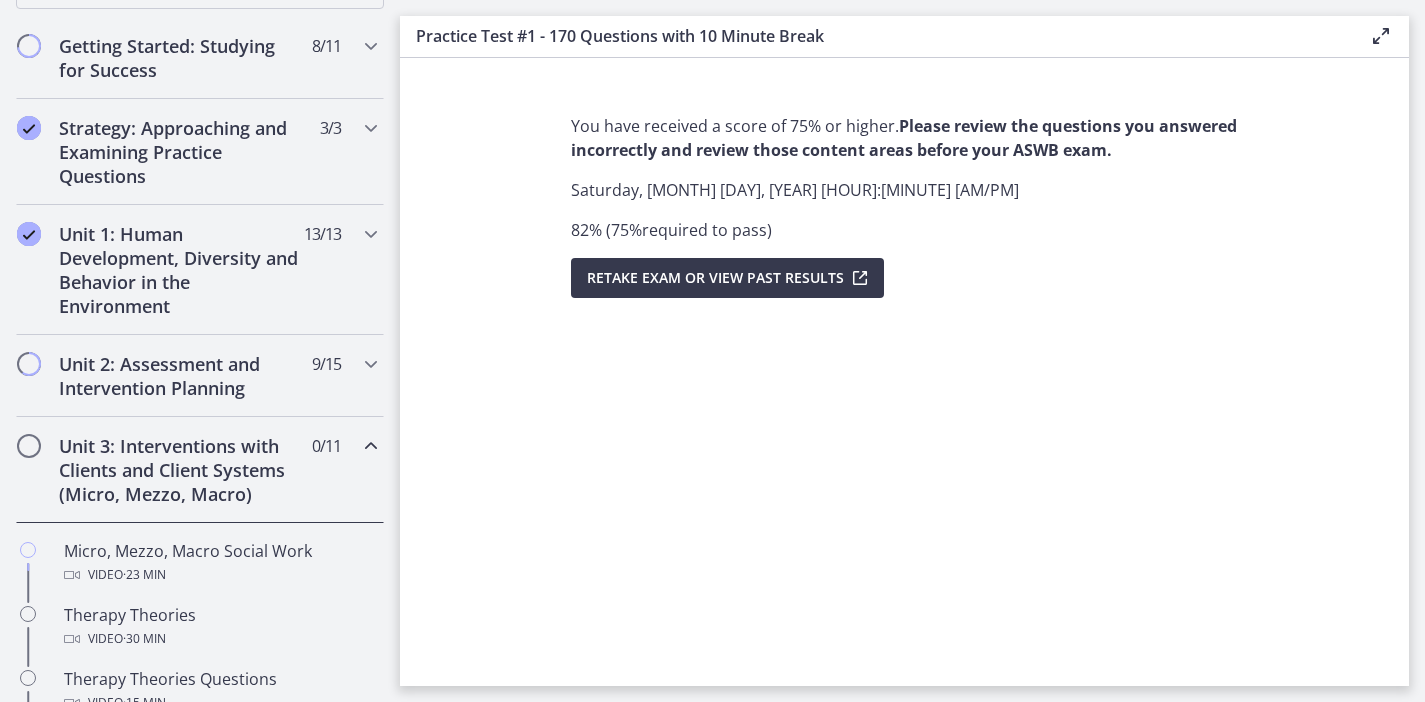 scroll, scrollTop: 361, scrollLeft: 0, axis: vertical 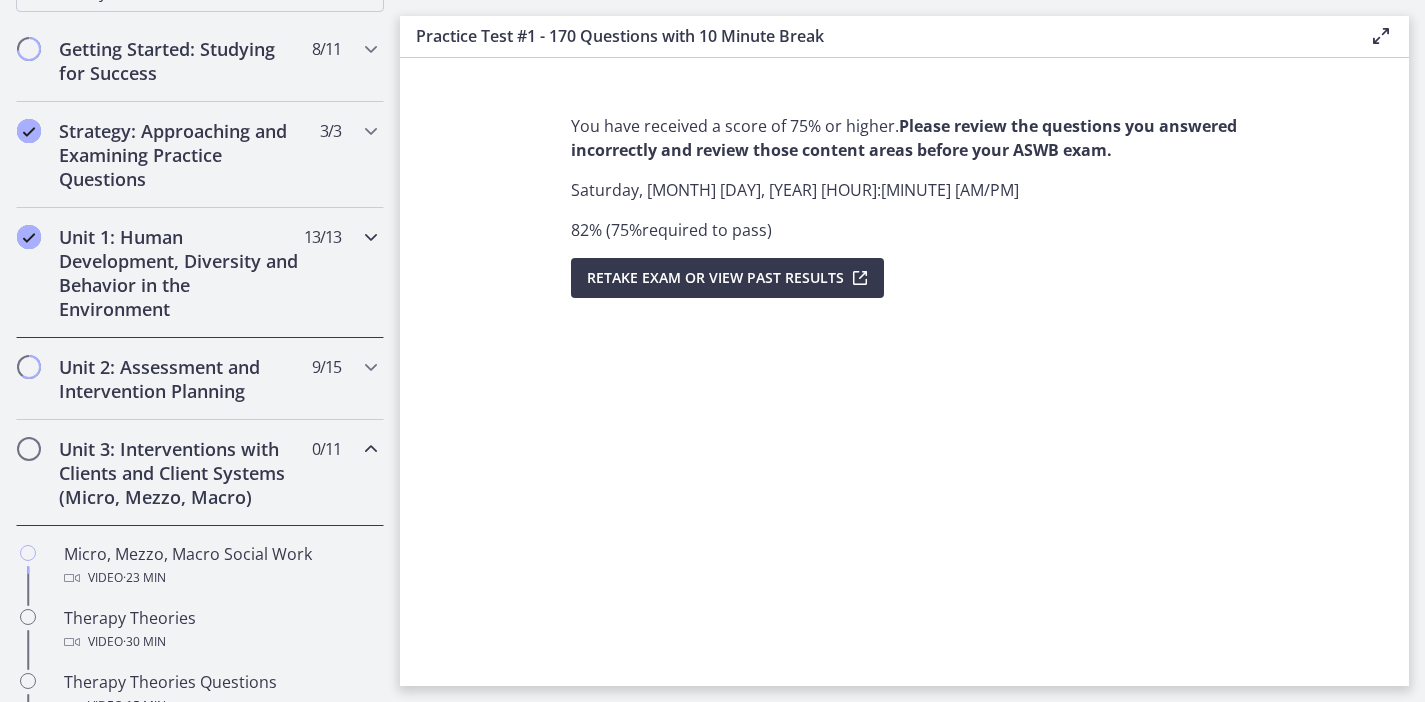 click on "Unit 1: Human Development, Diversity and Behavior in the Environment" at bounding box center (181, 273) 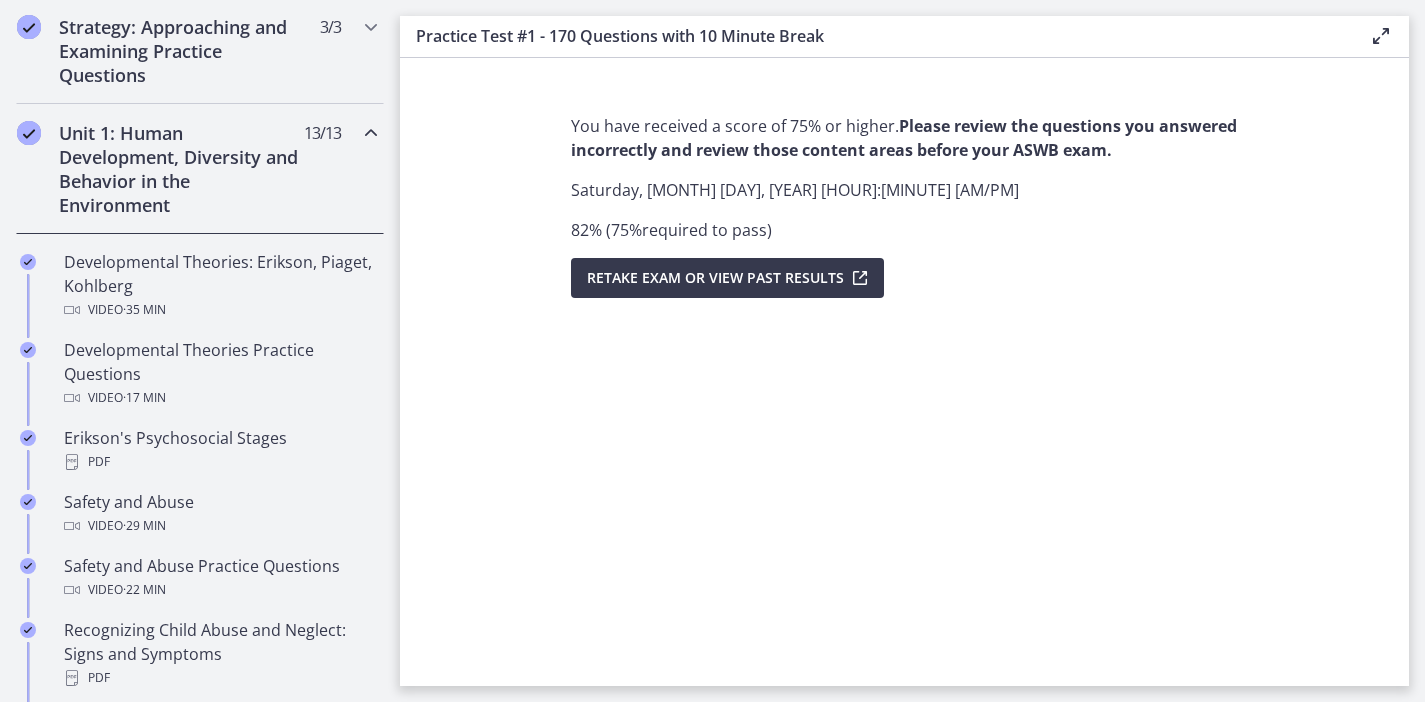 scroll, scrollTop: 448, scrollLeft: 0, axis: vertical 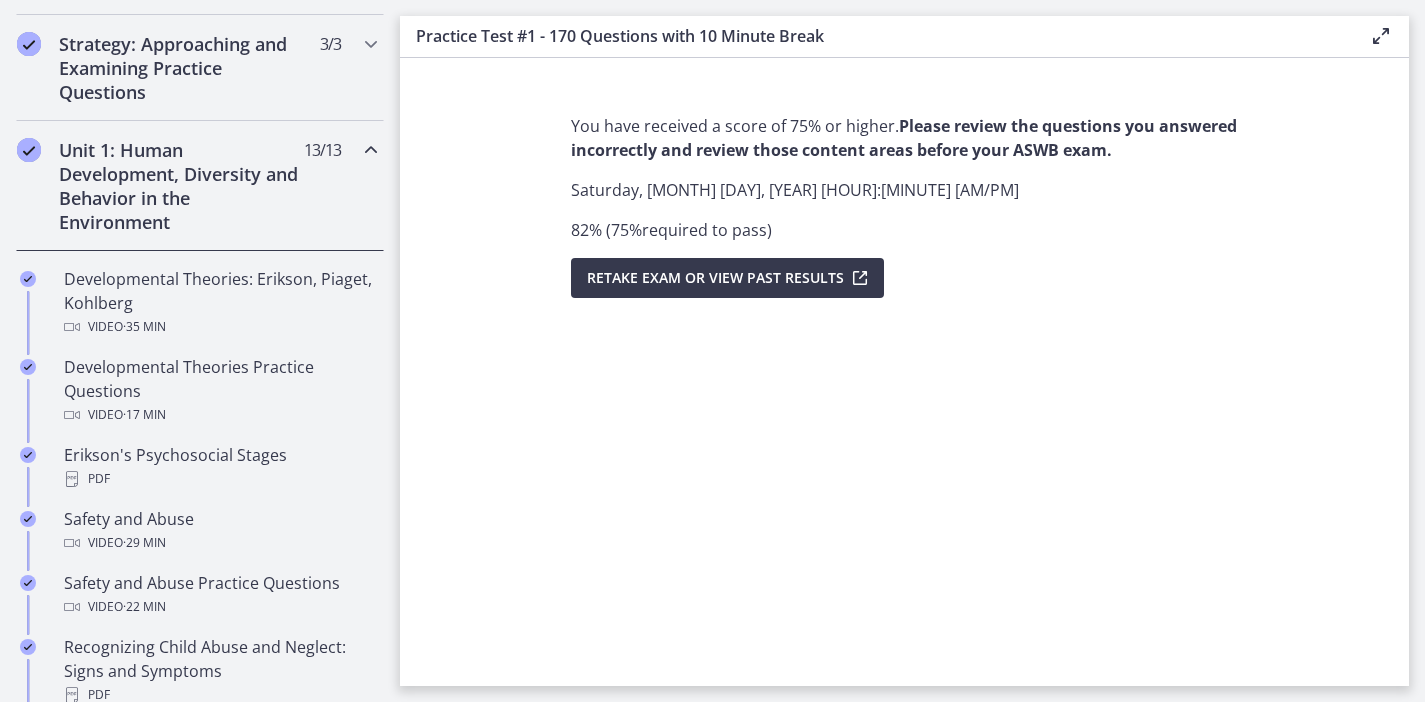 click on "Unit 1: Human Development, Diversity and Behavior in the Environment" at bounding box center [181, 186] 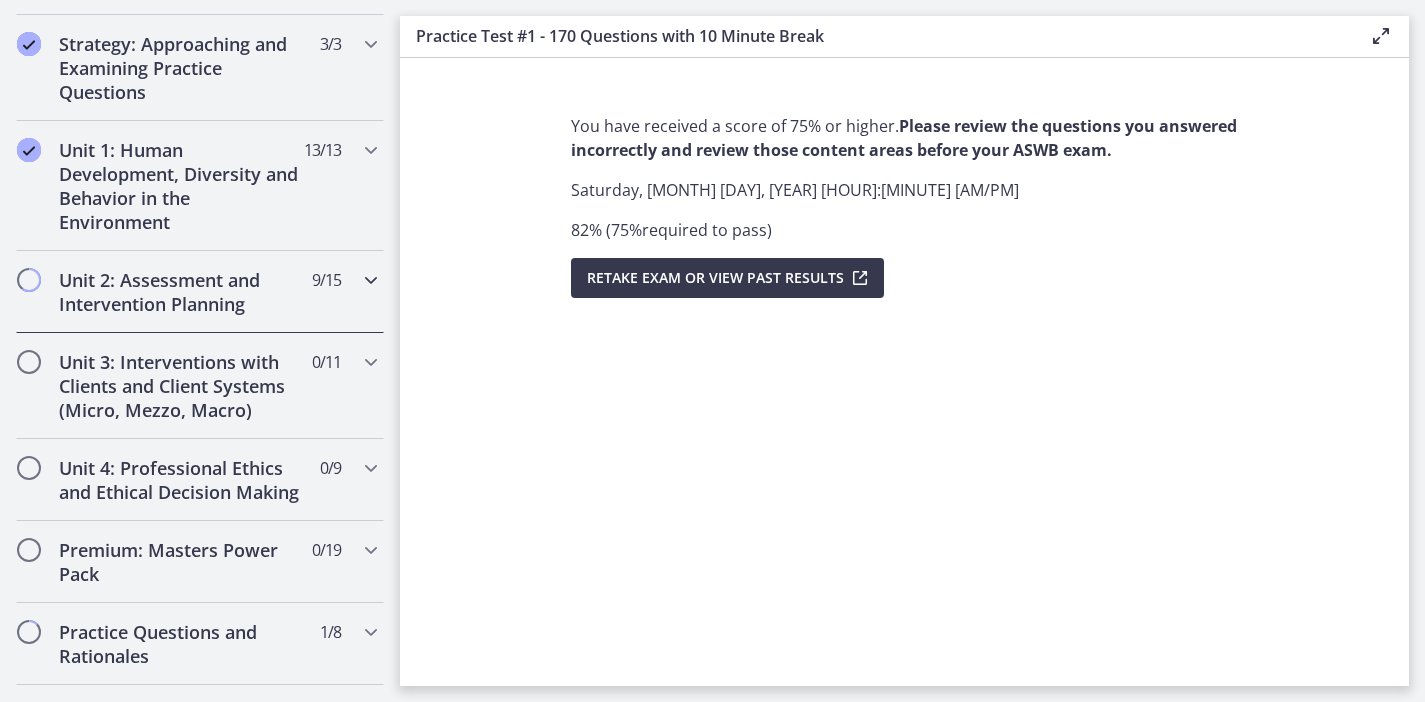 click on "Unit 2: Assessment and Intervention Planning
9  /  15
Completed" at bounding box center [200, 292] 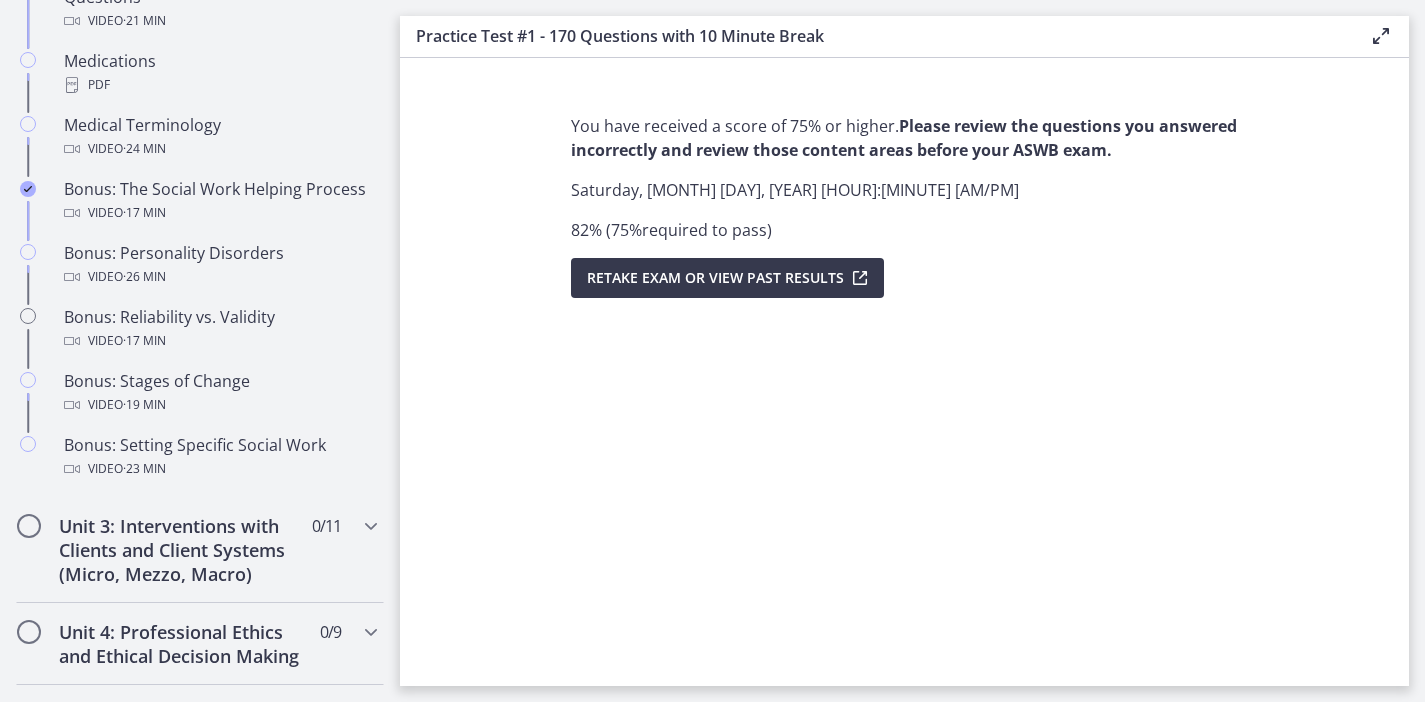 scroll, scrollTop: 1511, scrollLeft: 0, axis: vertical 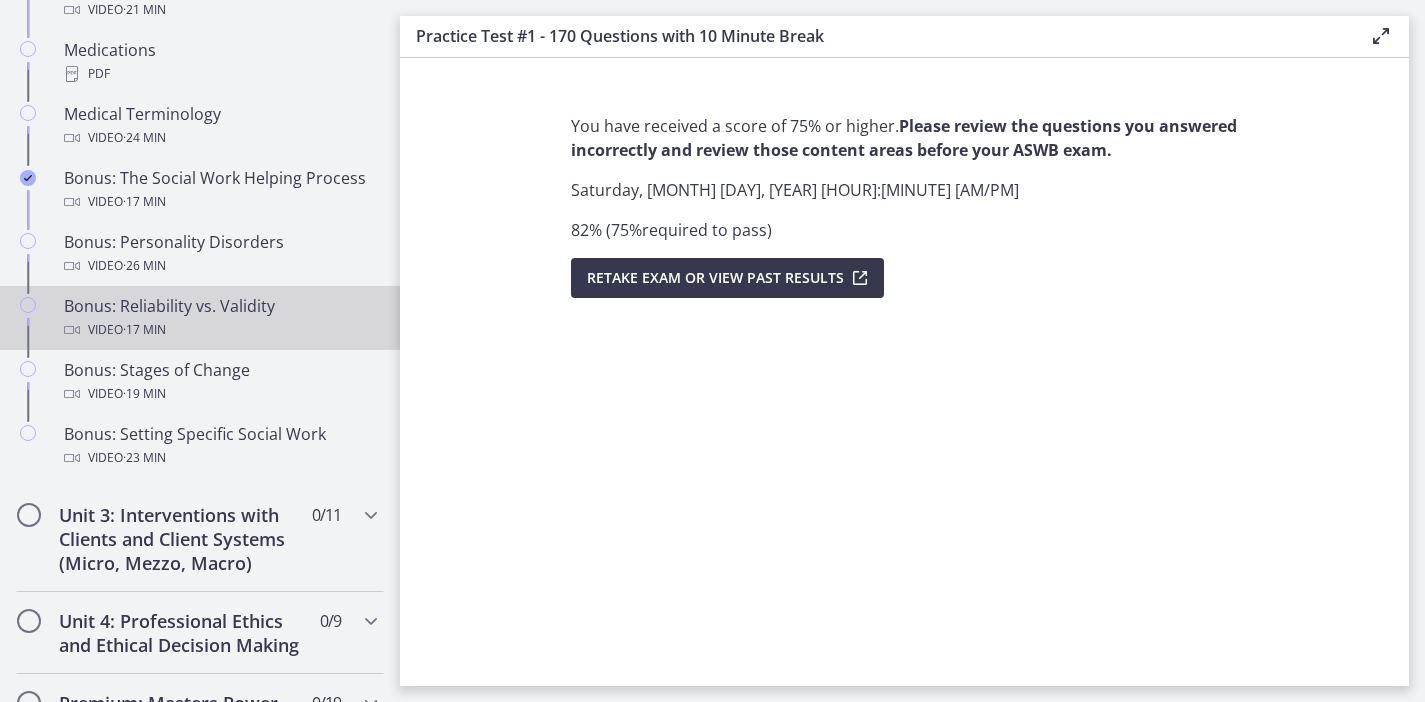 click on "Bonus: Reliability vs. Validity
Video
·  17 min" at bounding box center (220, 318) 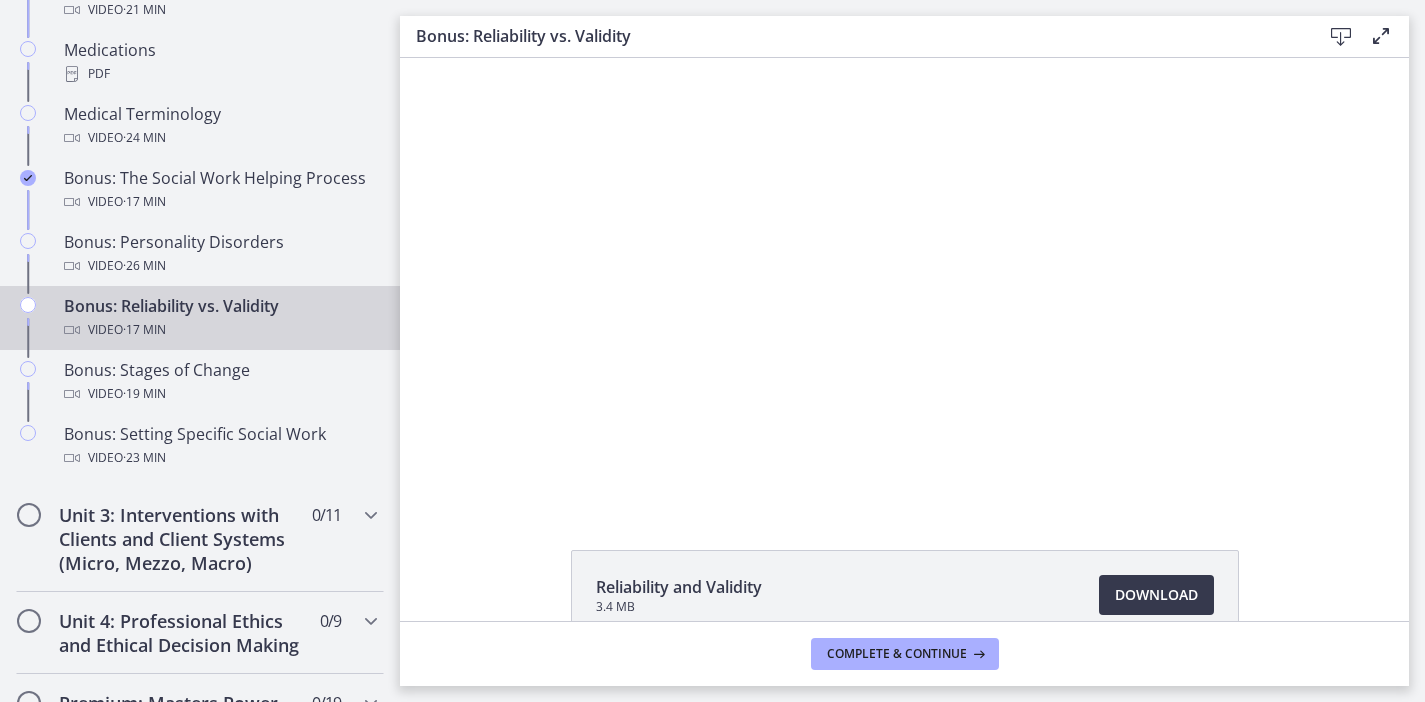 scroll, scrollTop: 0, scrollLeft: 0, axis: both 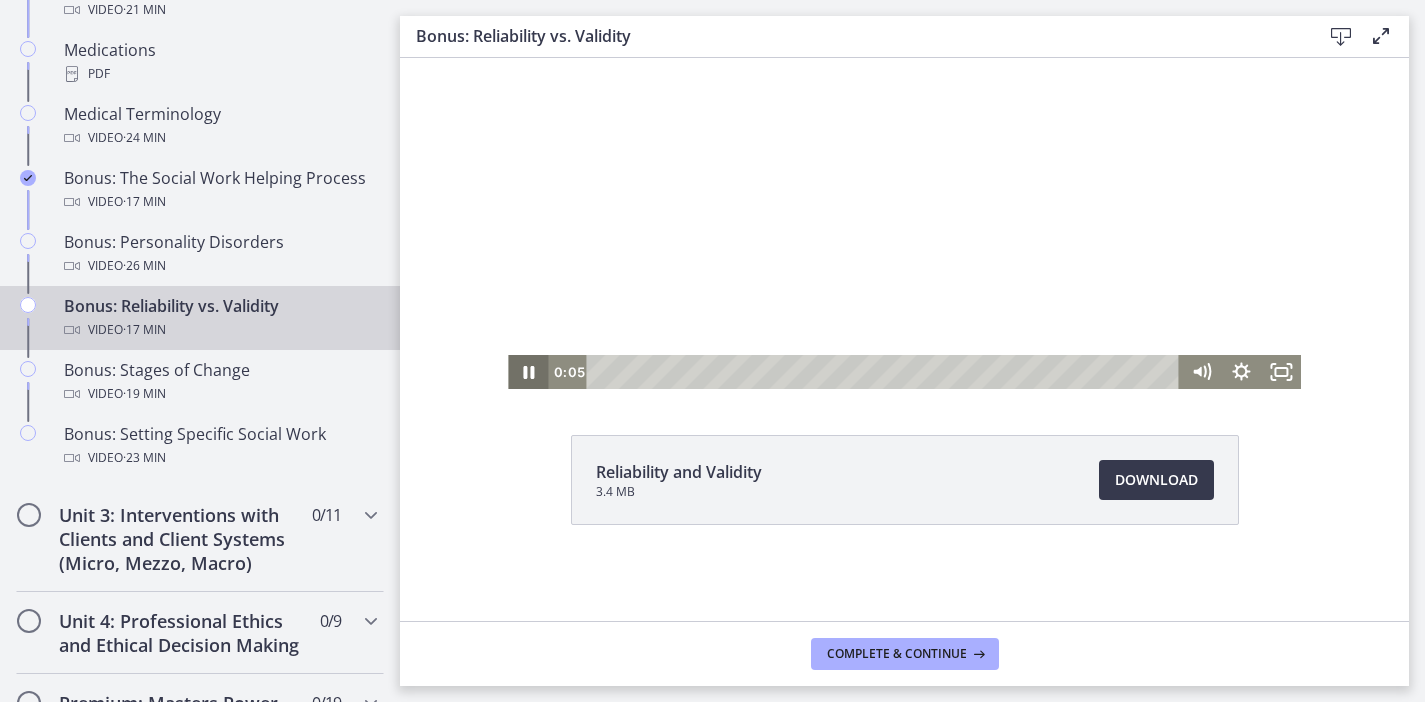 click 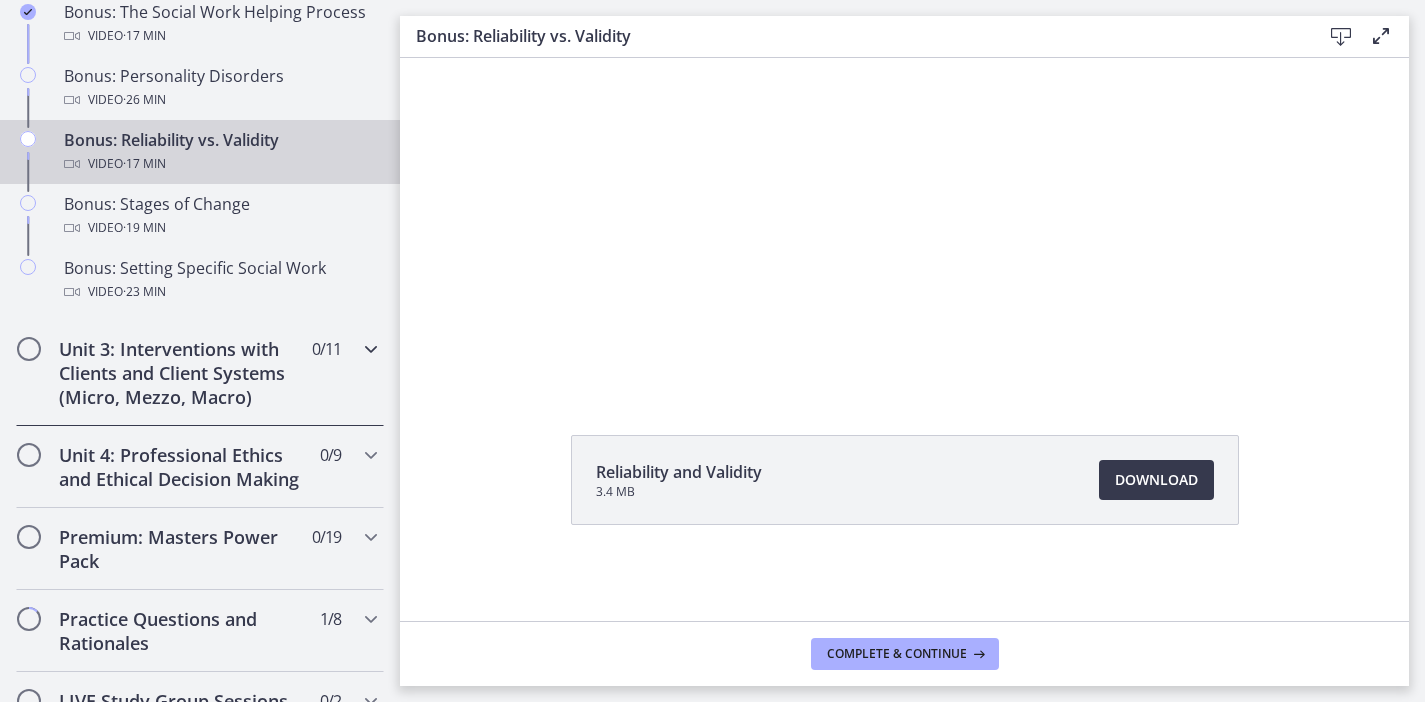 scroll, scrollTop: 1731, scrollLeft: 0, axis: vertical 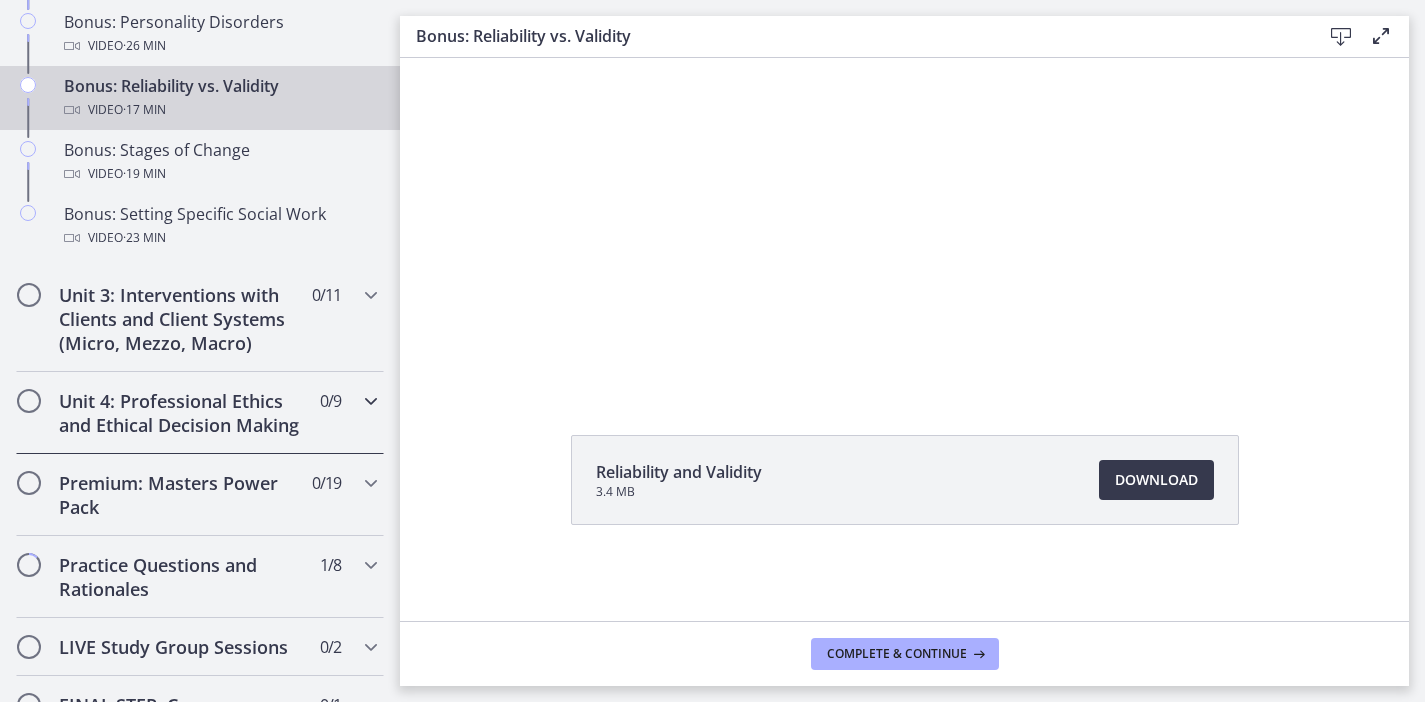 click on "Unit 4: Professional Ethics and Ethical Decision Making" at bounding box center [181, 413] 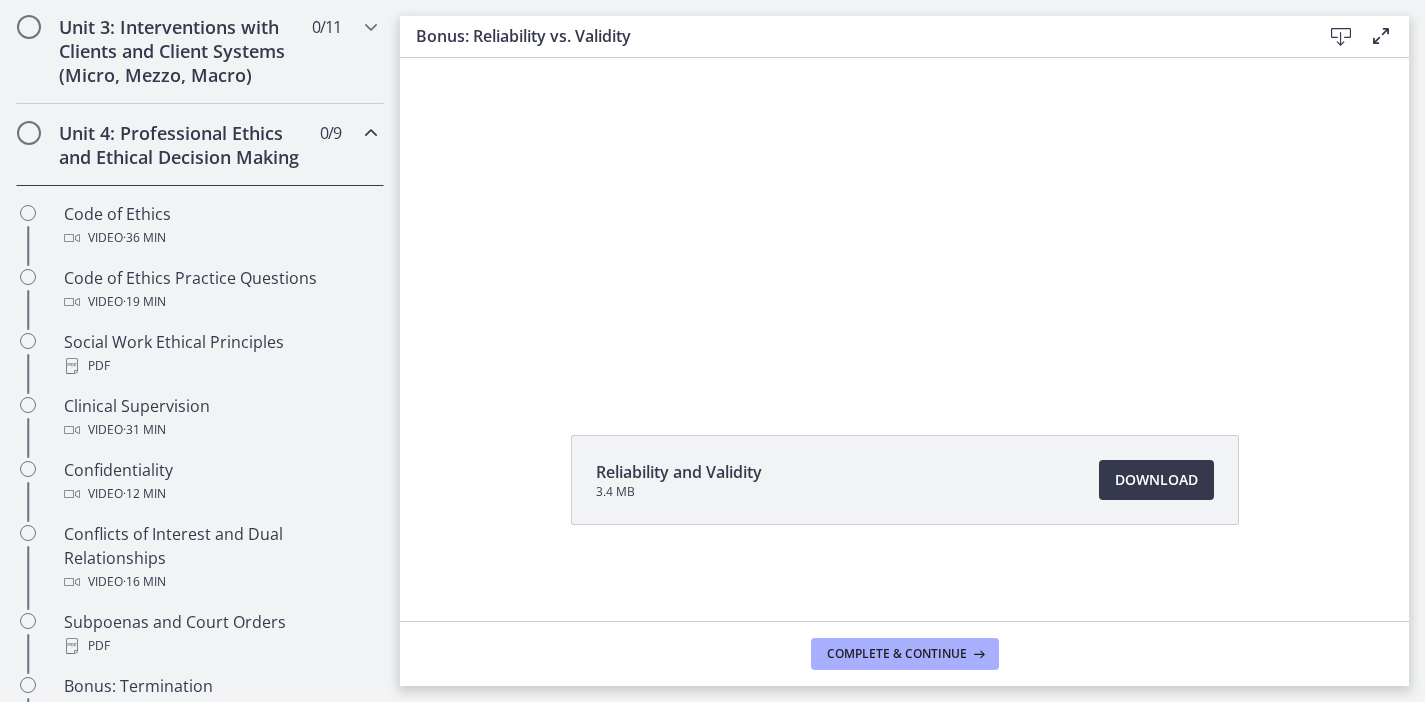 scroll, scrollTop: 757, scrollLeft: 0, axis: vertical 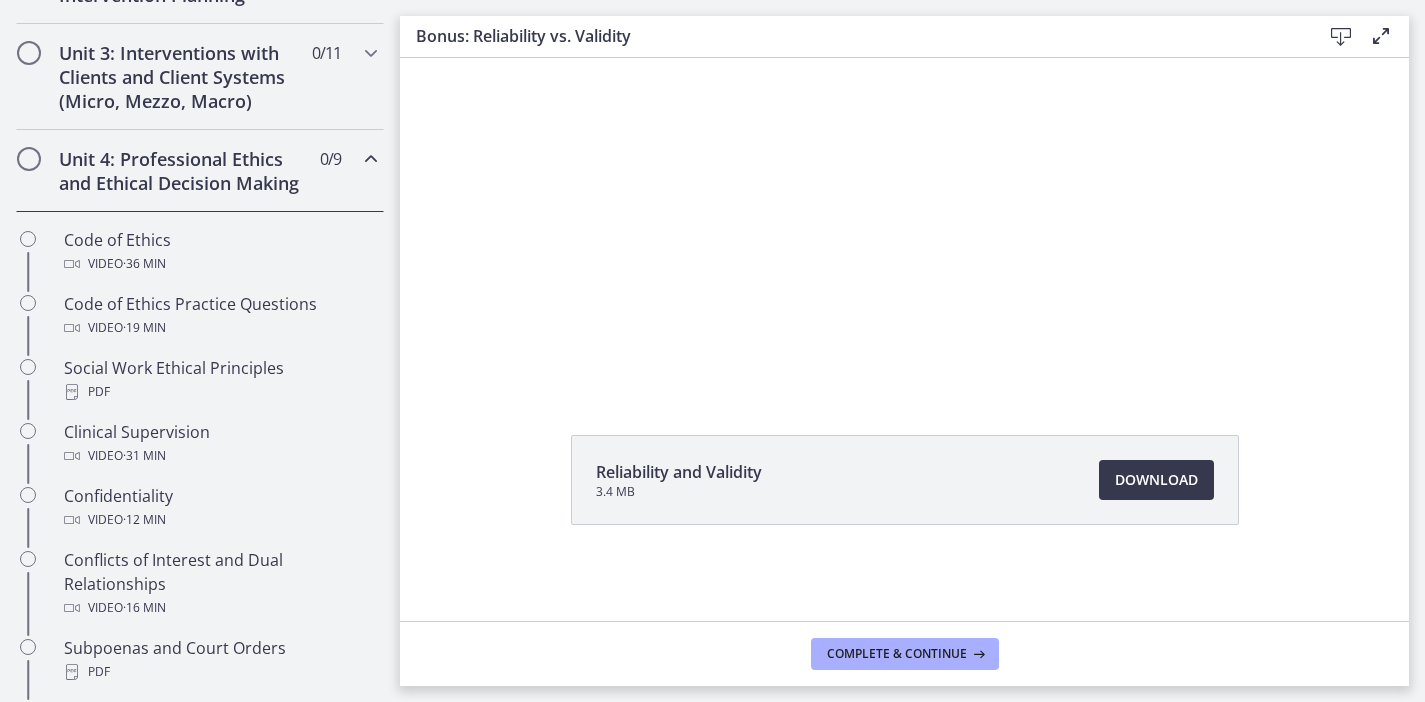 click on "Unit 4: Professional Ethics and Ethical Decision Making
0  /  9
Completed" at bounding box center (200, 171) 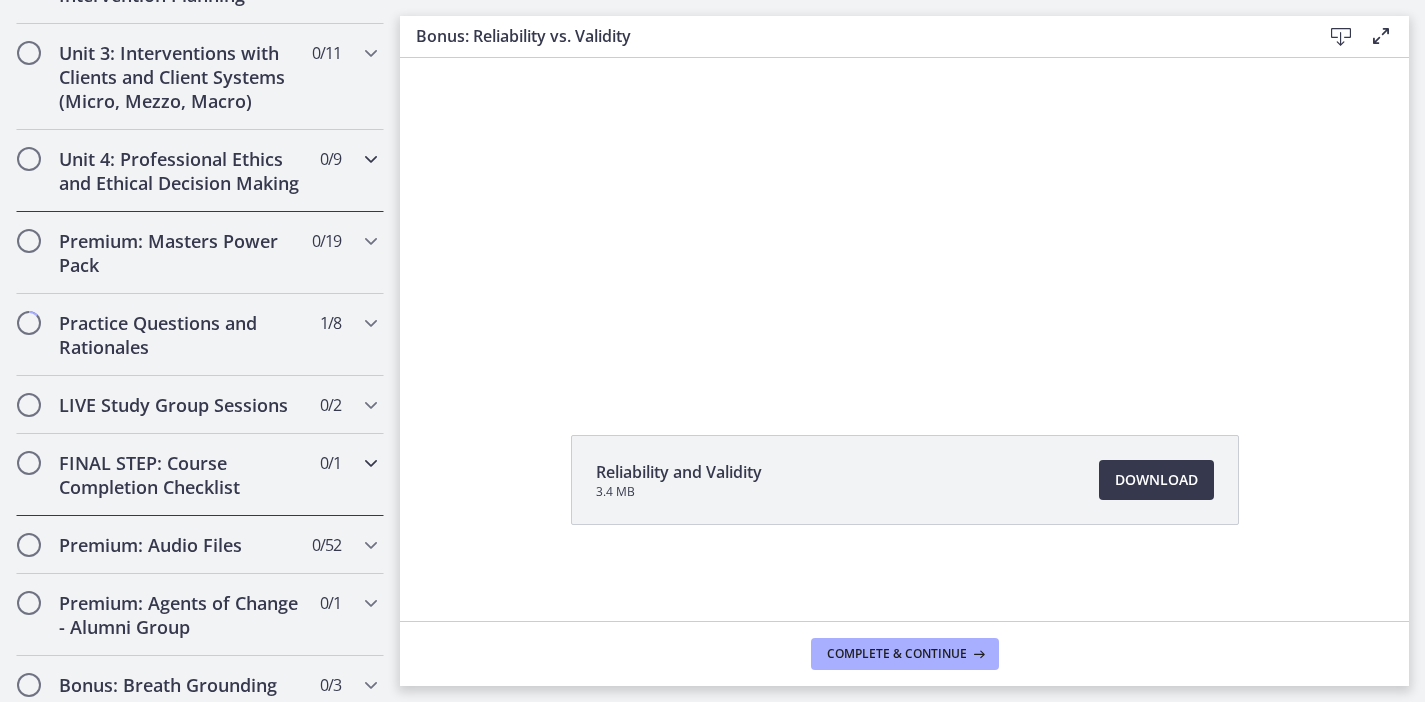 scroll, scrollTop: 828, scrollLeft: 0, axis: vertical 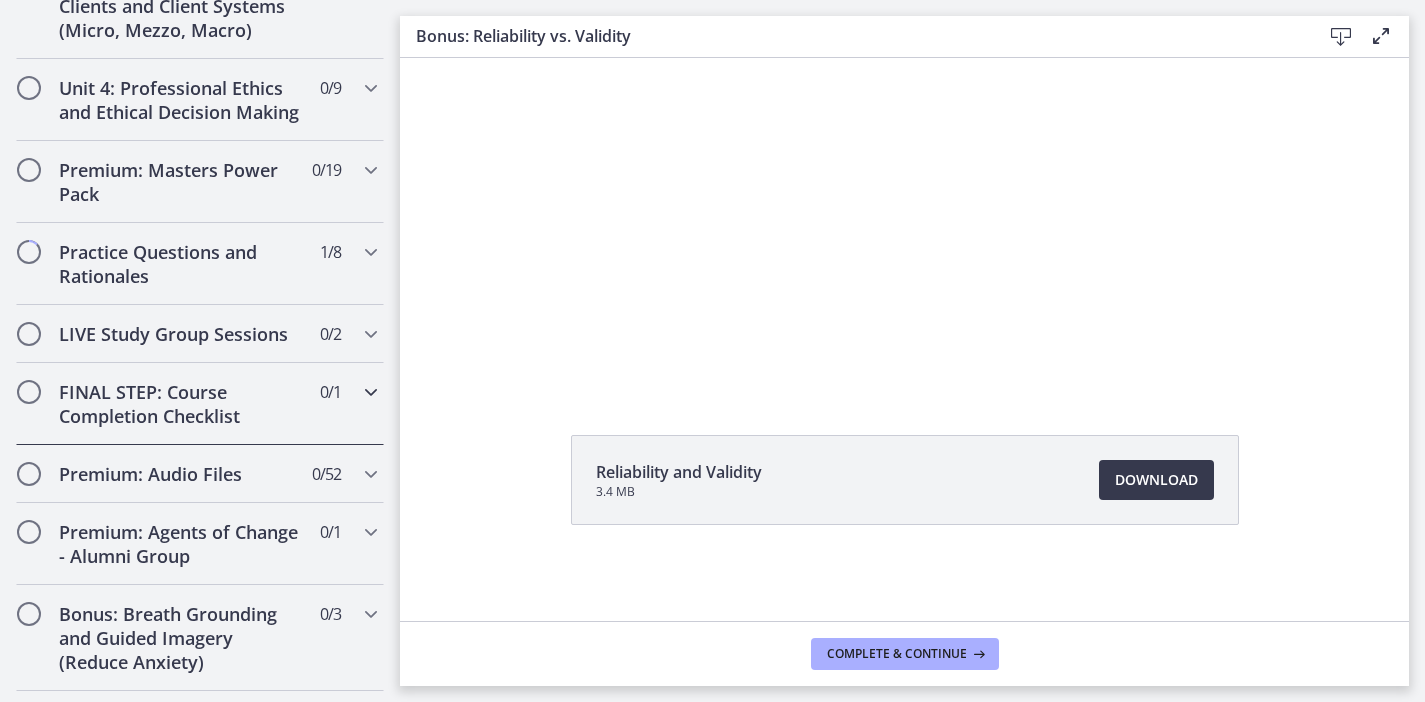 click on "FINAL STEP: Course Completion Checklist" at bounding box center [181, 404] 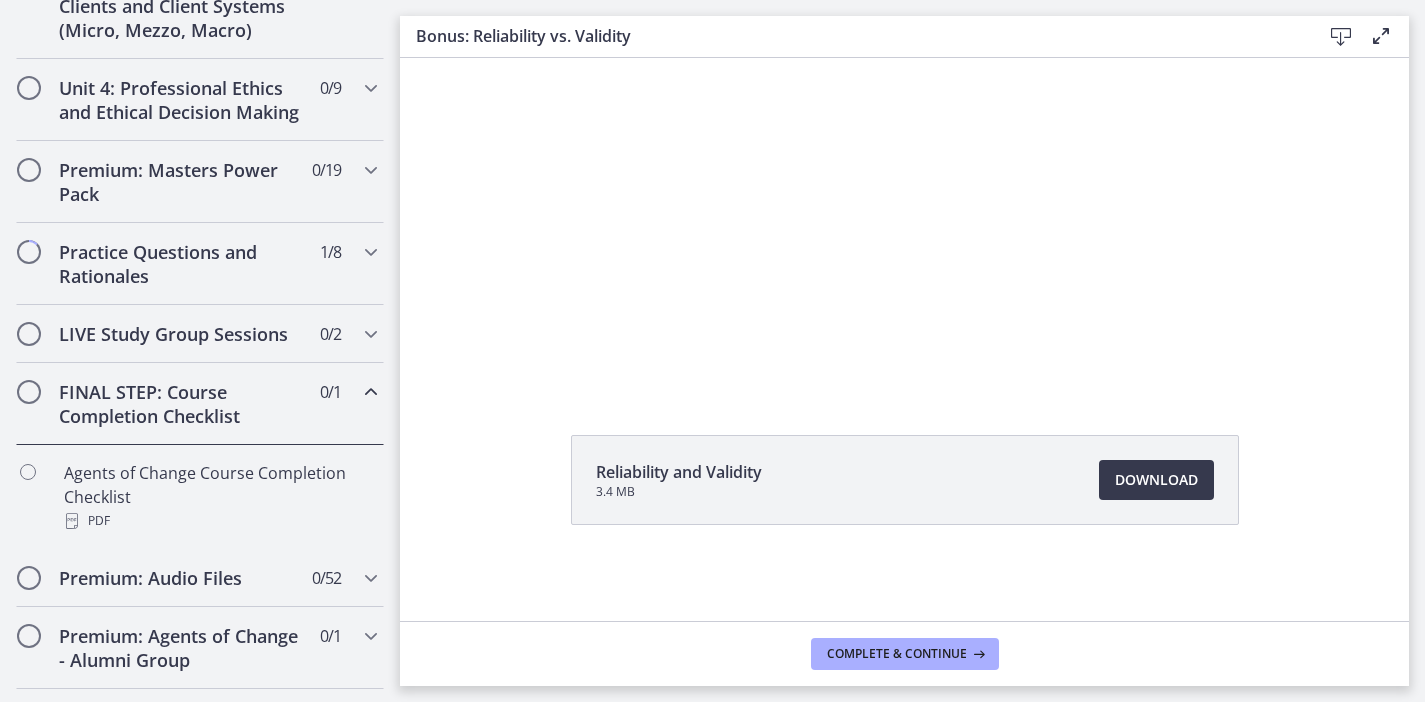click on "FINAL STEP: Course Completion Checklist" at bounding box center [181, 404] 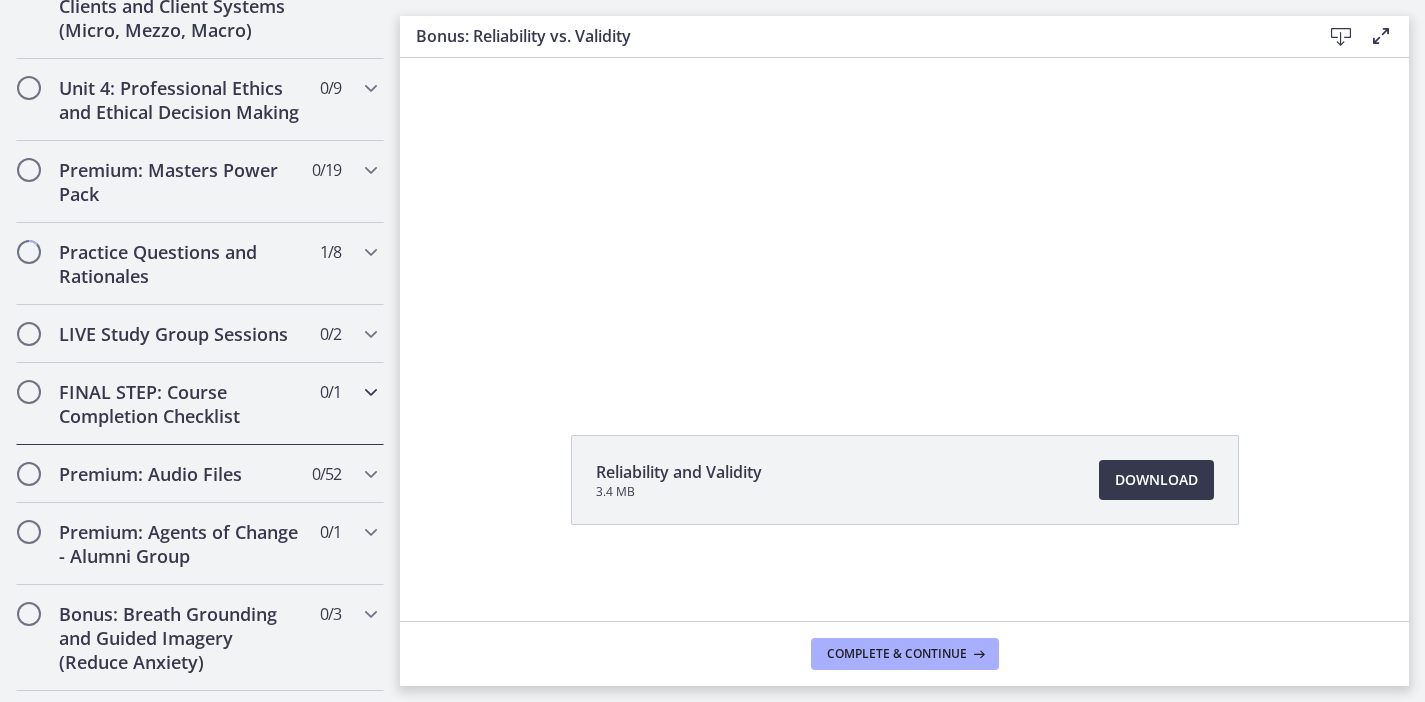 scroll, scrollTop: 967, scrollLeft: 0, axis: vertical 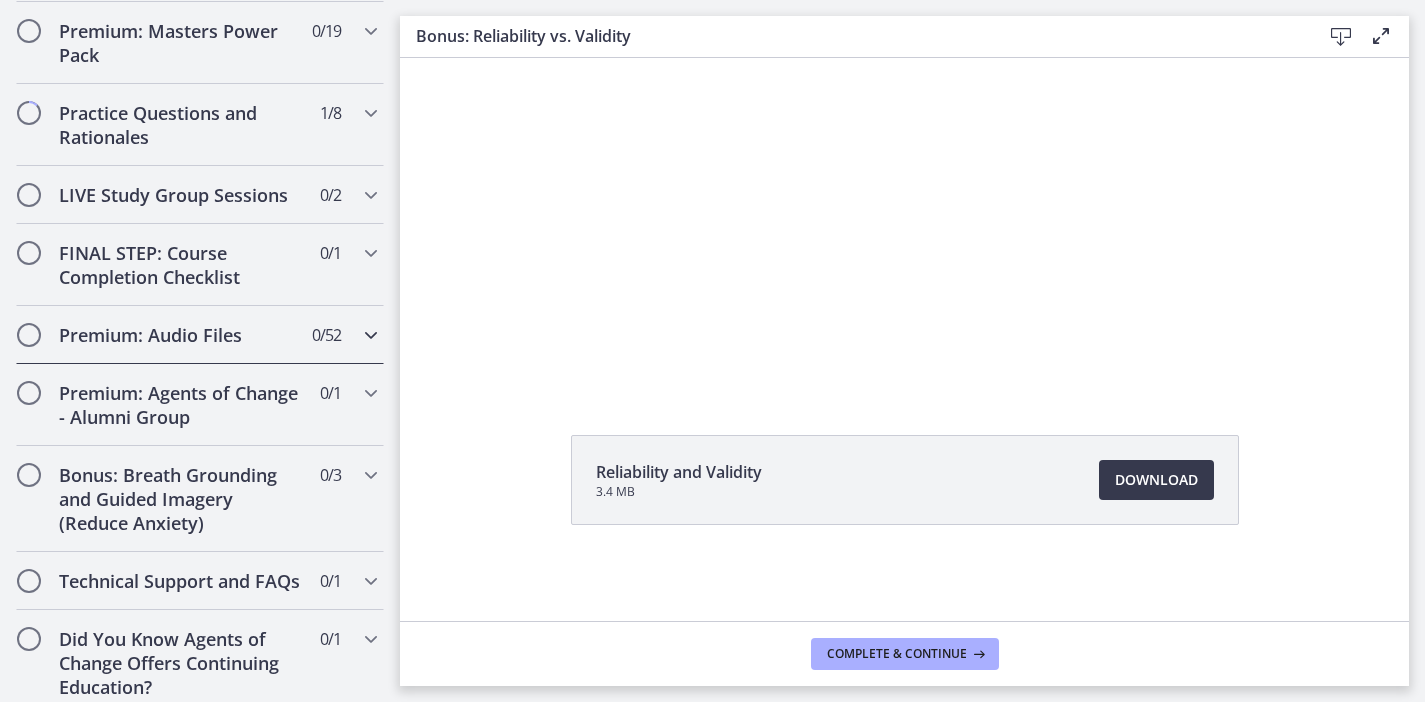 click on "Premium: Audio Files" at bounding box center [181, 335] 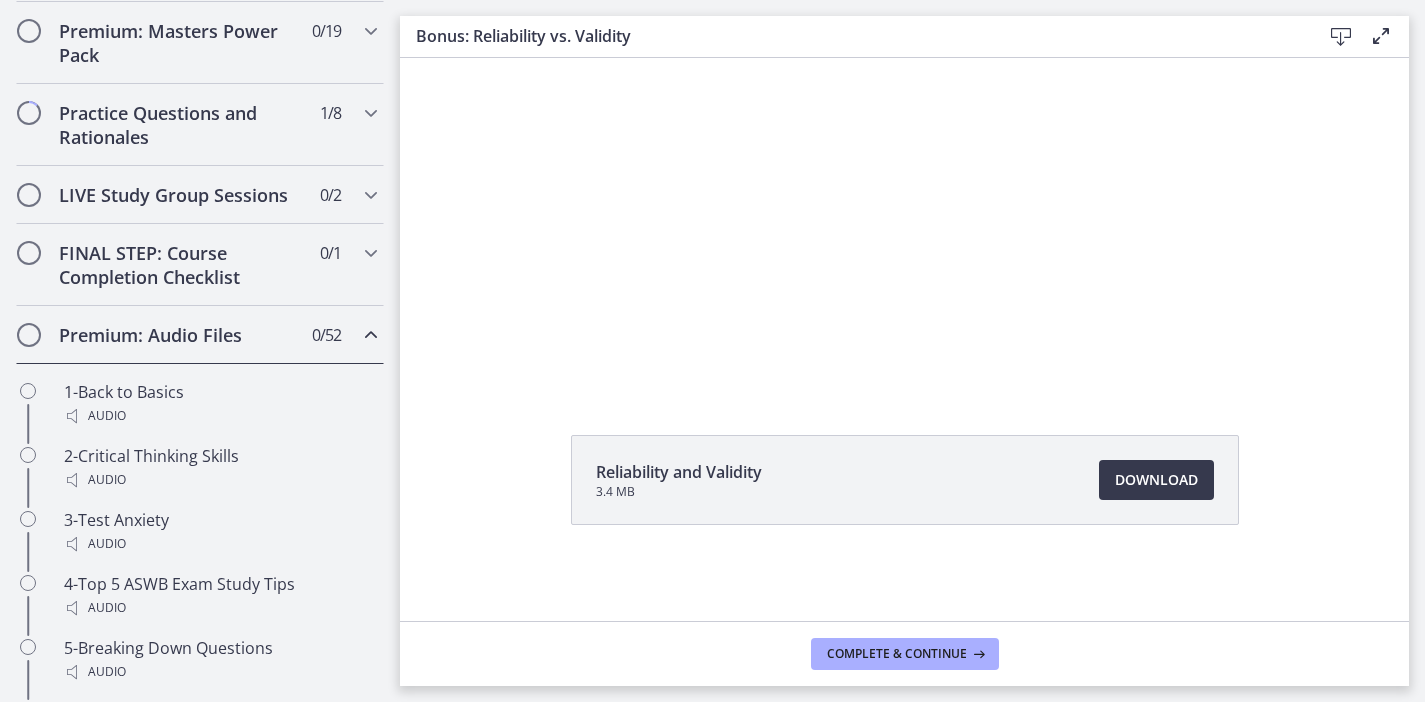 click on "Premium: Audio Files" at bounding box center [181, 335] 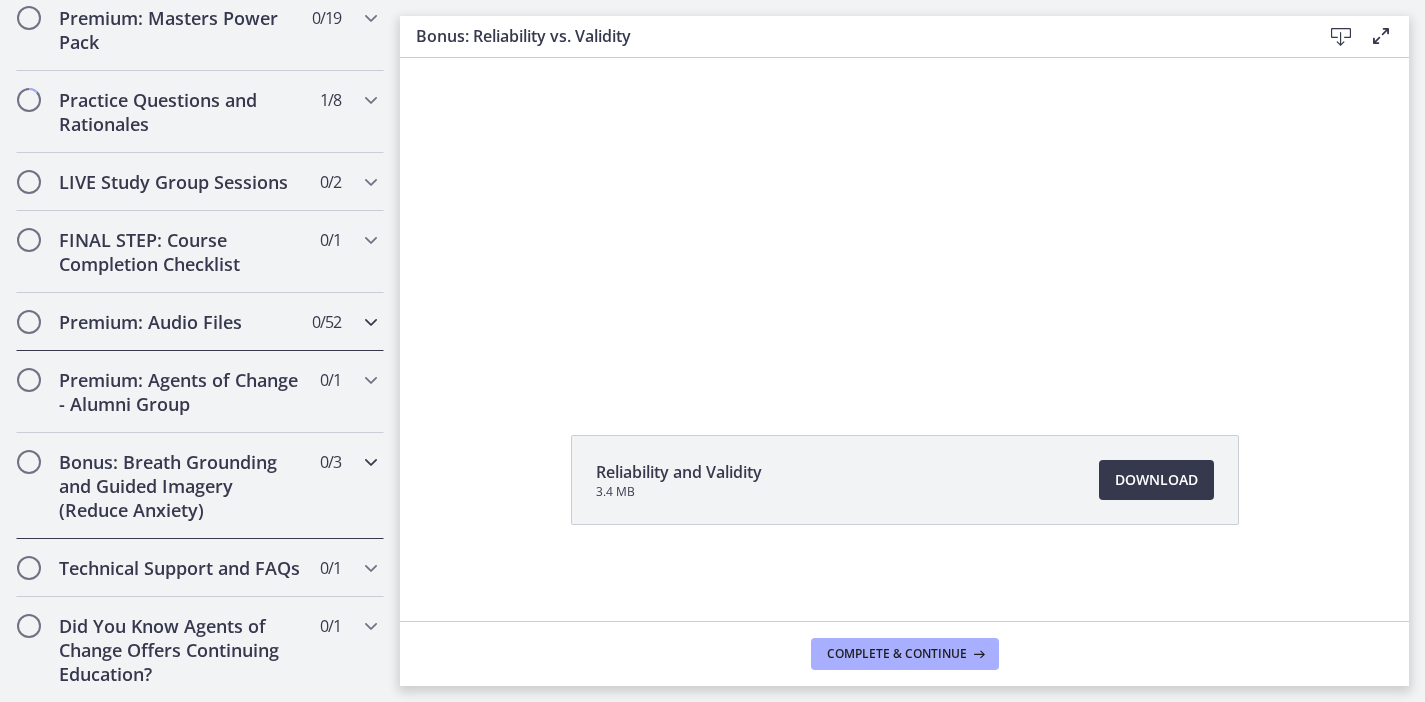 scroll, scrollTop: 0, scrollLeft: 0, axis: both 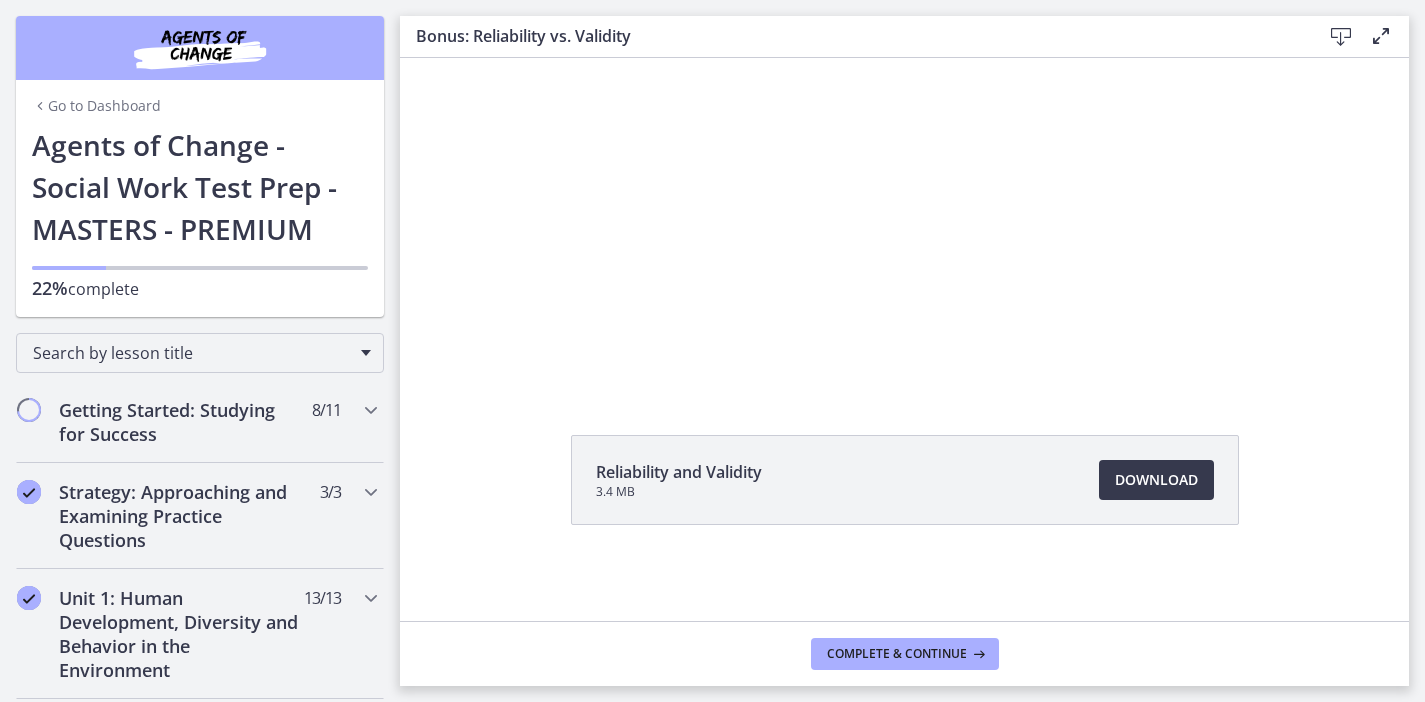 click on "Go to Dashboard" at bounding box center (96, 106) 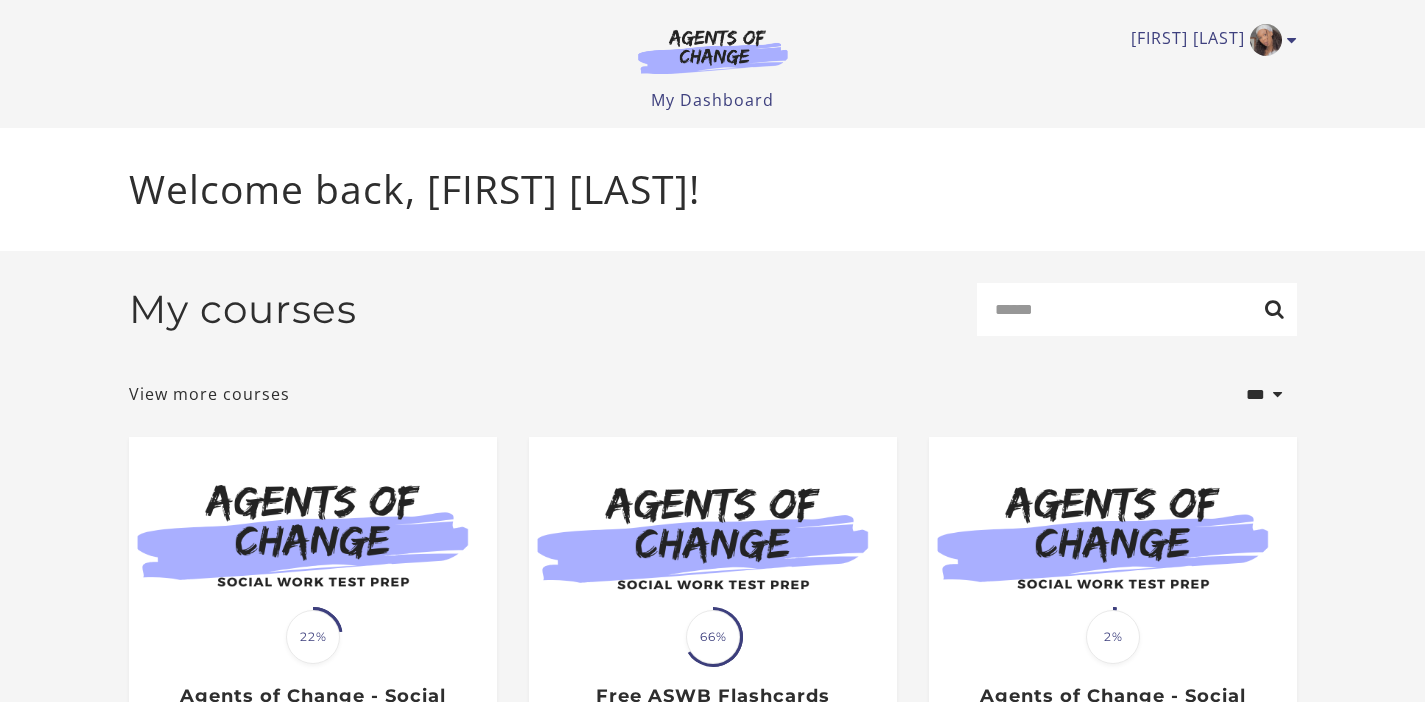 scroll, scrollTop: 0, scrollLeft: 0, axis: both 